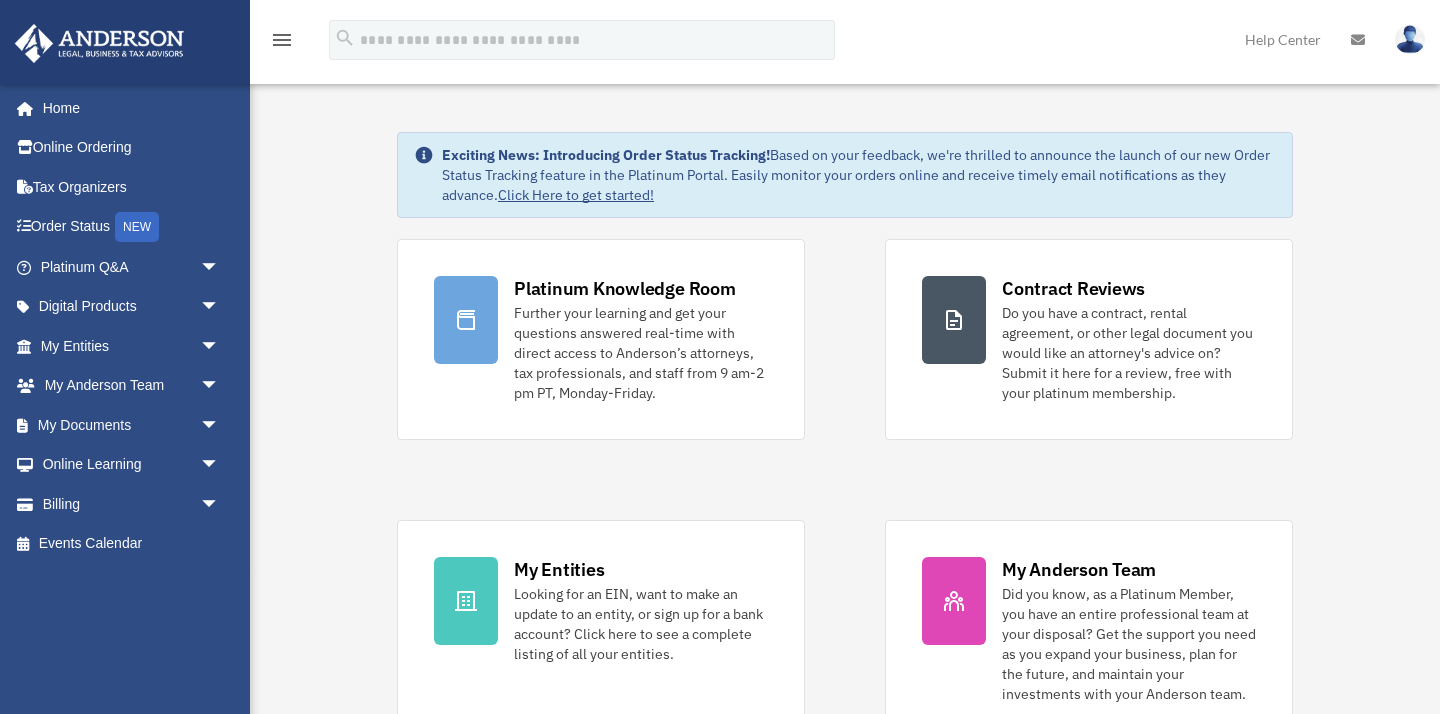 scroll, scrollTop: 0, scrollLeft: 0, axis: both 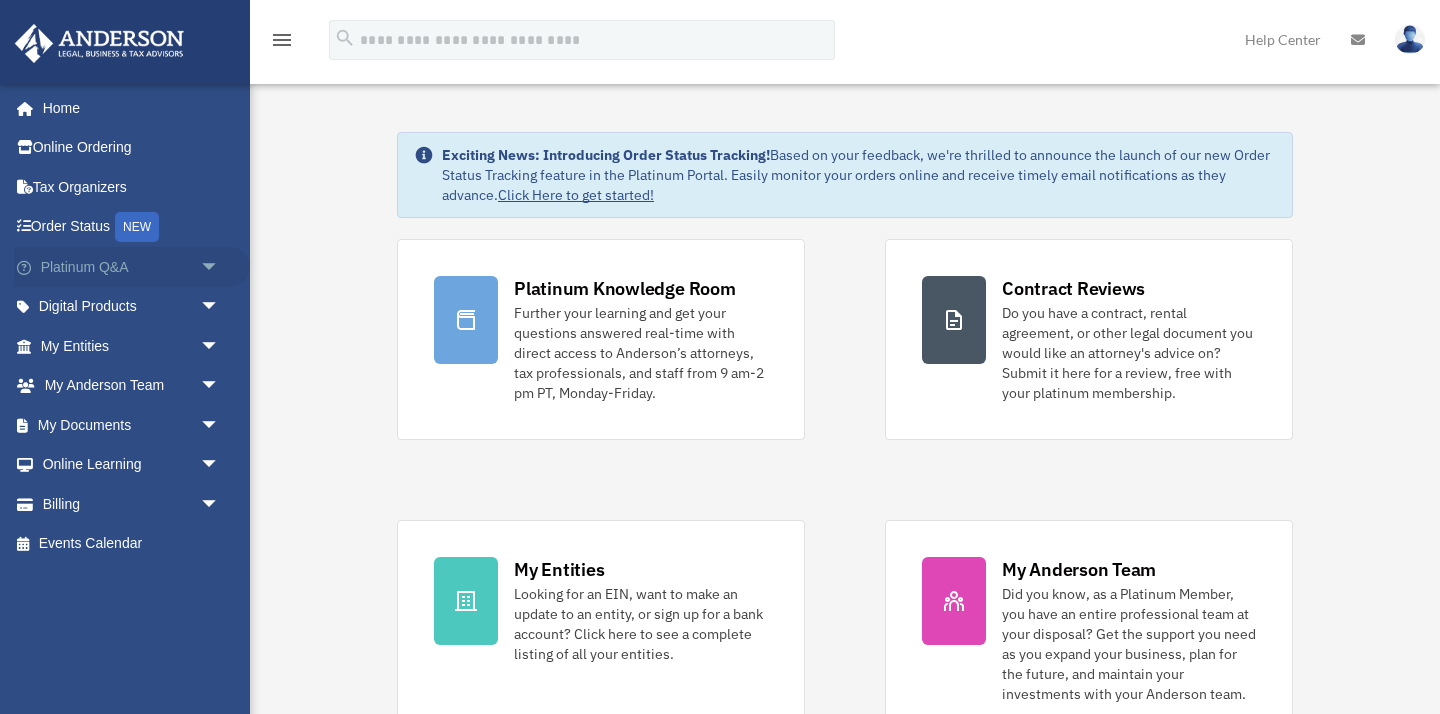click on "arrow_drop_down" at bounding box center [220, 267] 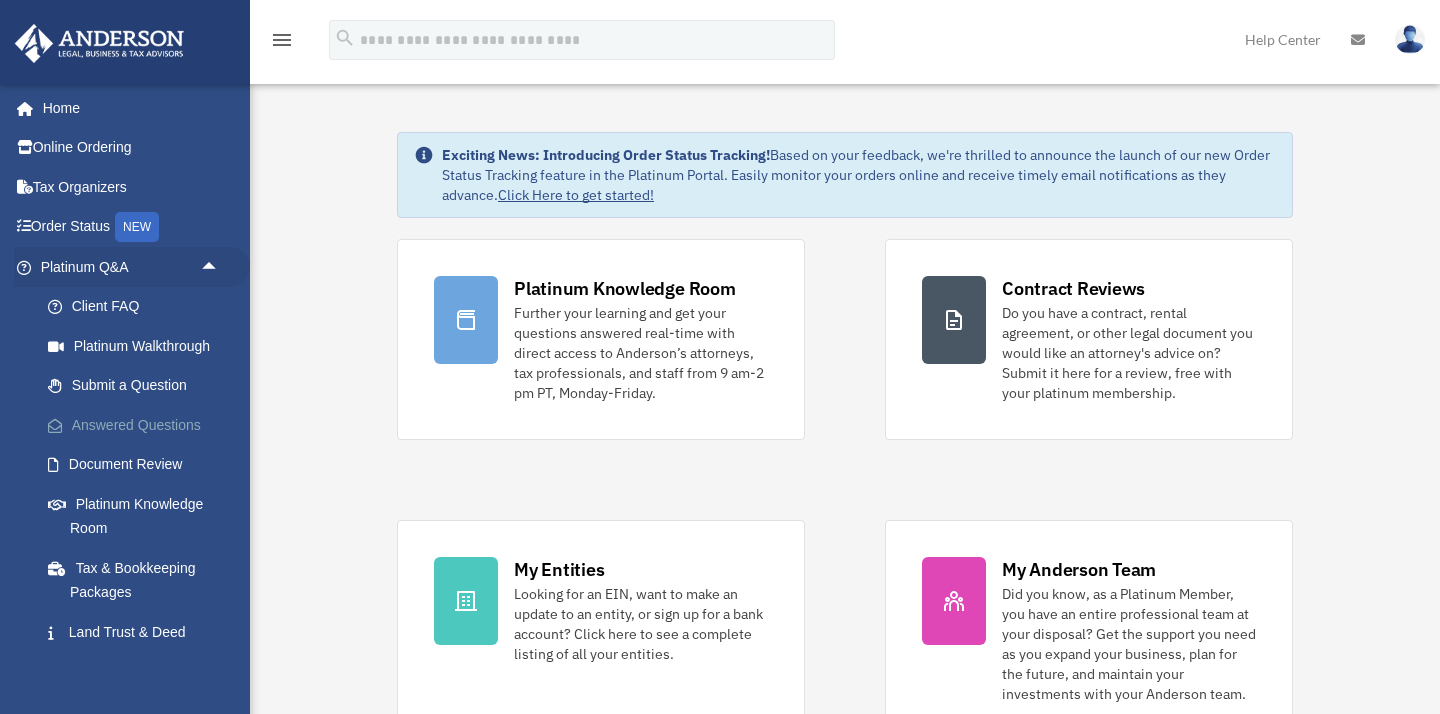 click on "Answered Questions" at bounding box center [139, 425] 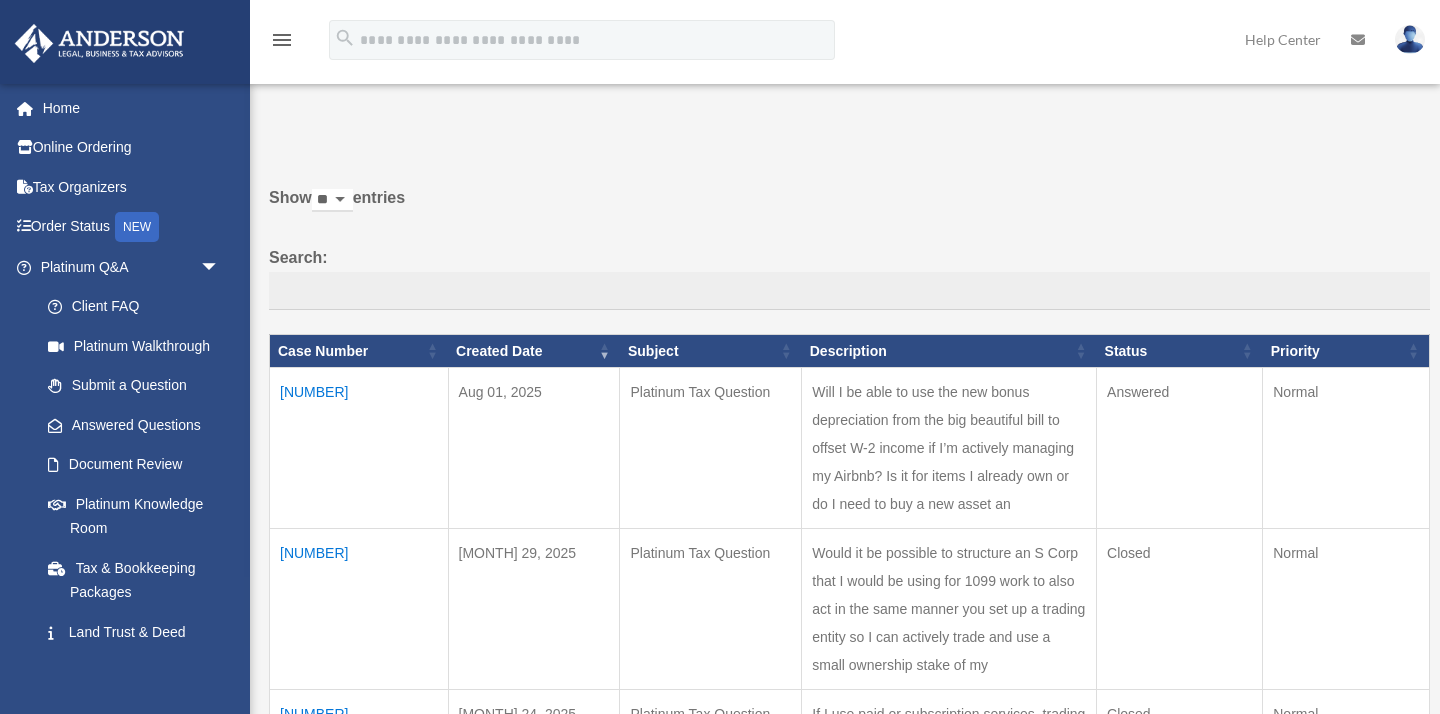 scroll, scrollTop: 0, scrollLeft: 0, axis: both 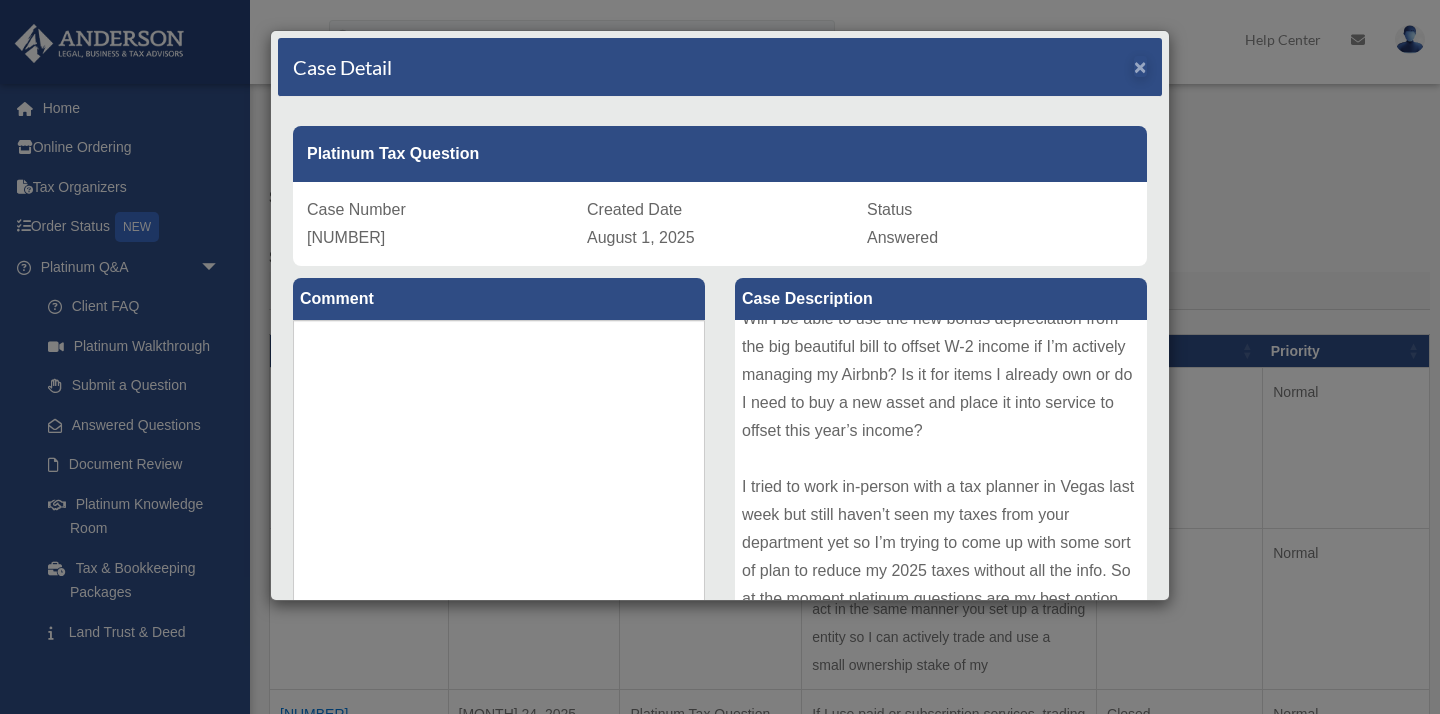 click on "×" at bounding box center (1140, 66) 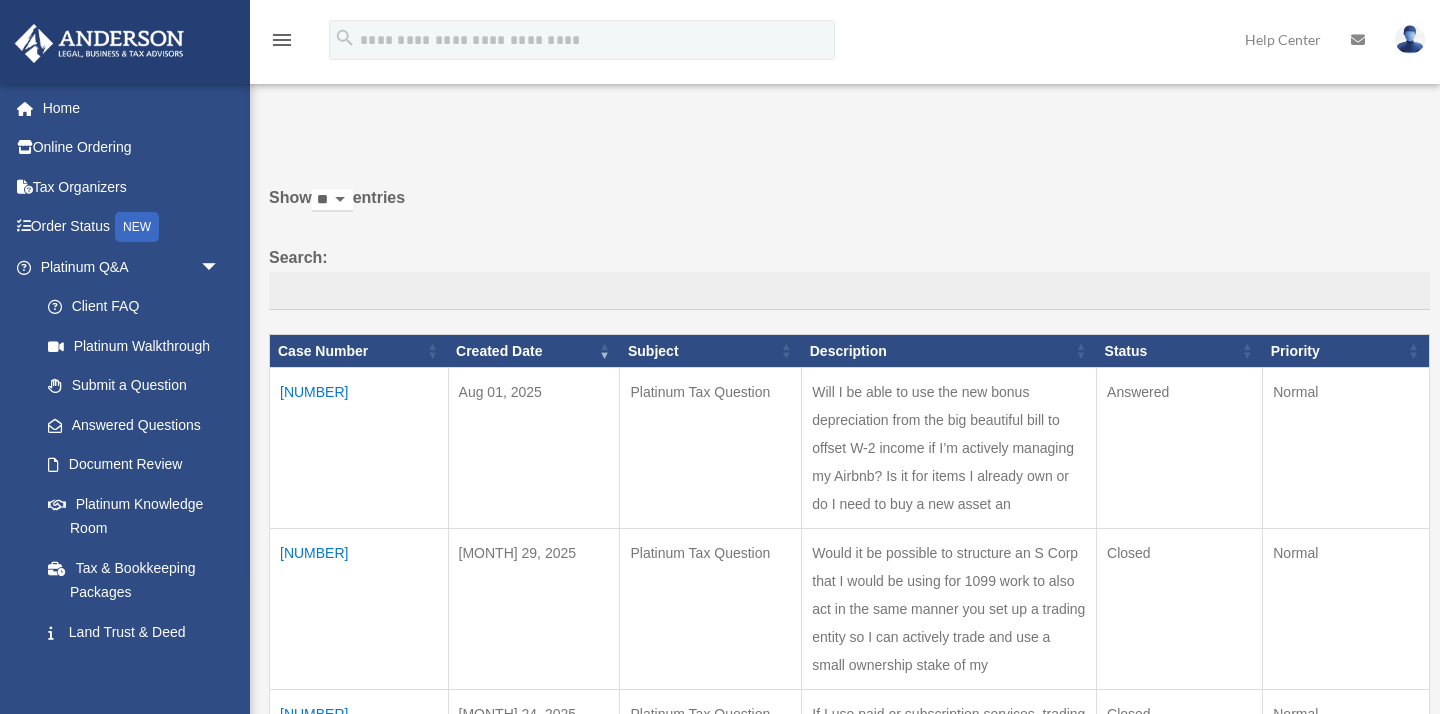 click on "[NUMBER]" at bounding box center (359, 448) 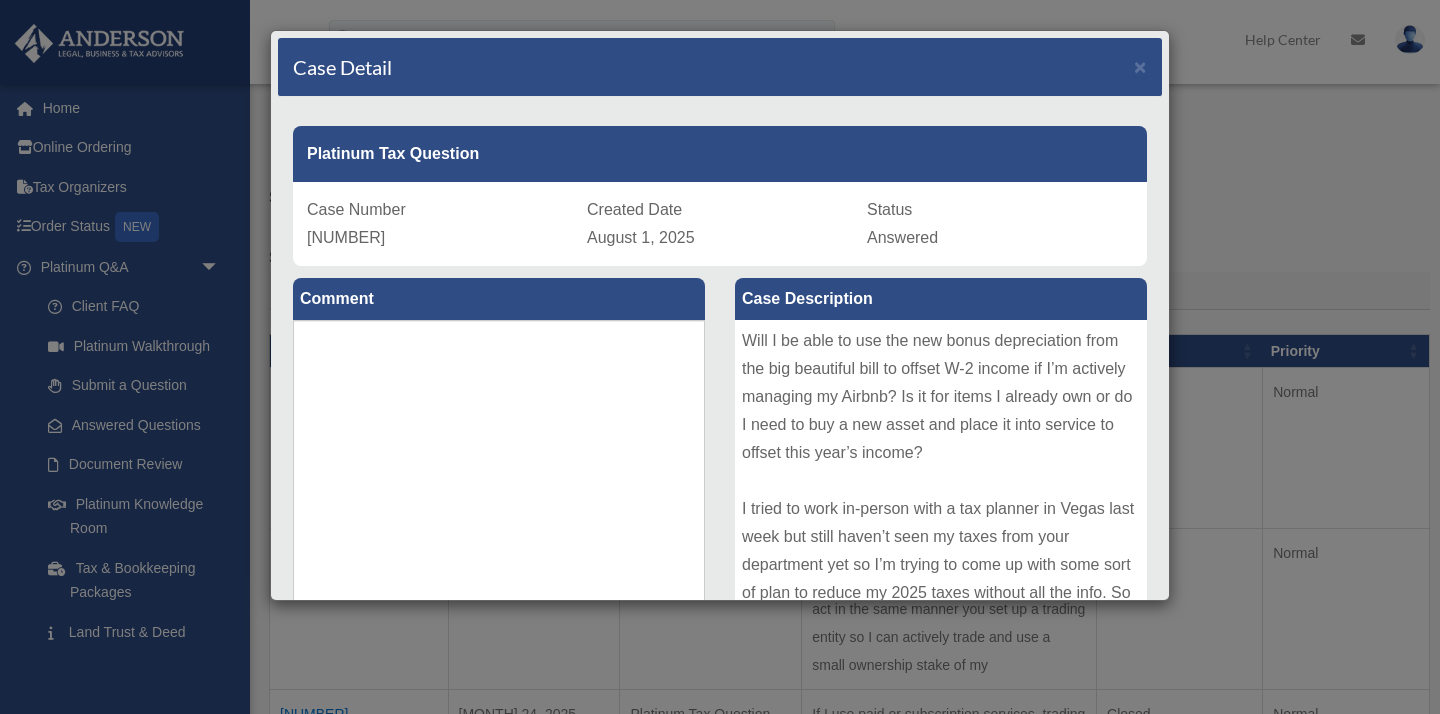 scroll, scrollTop: 0, scrollLeft: 0, axis: both 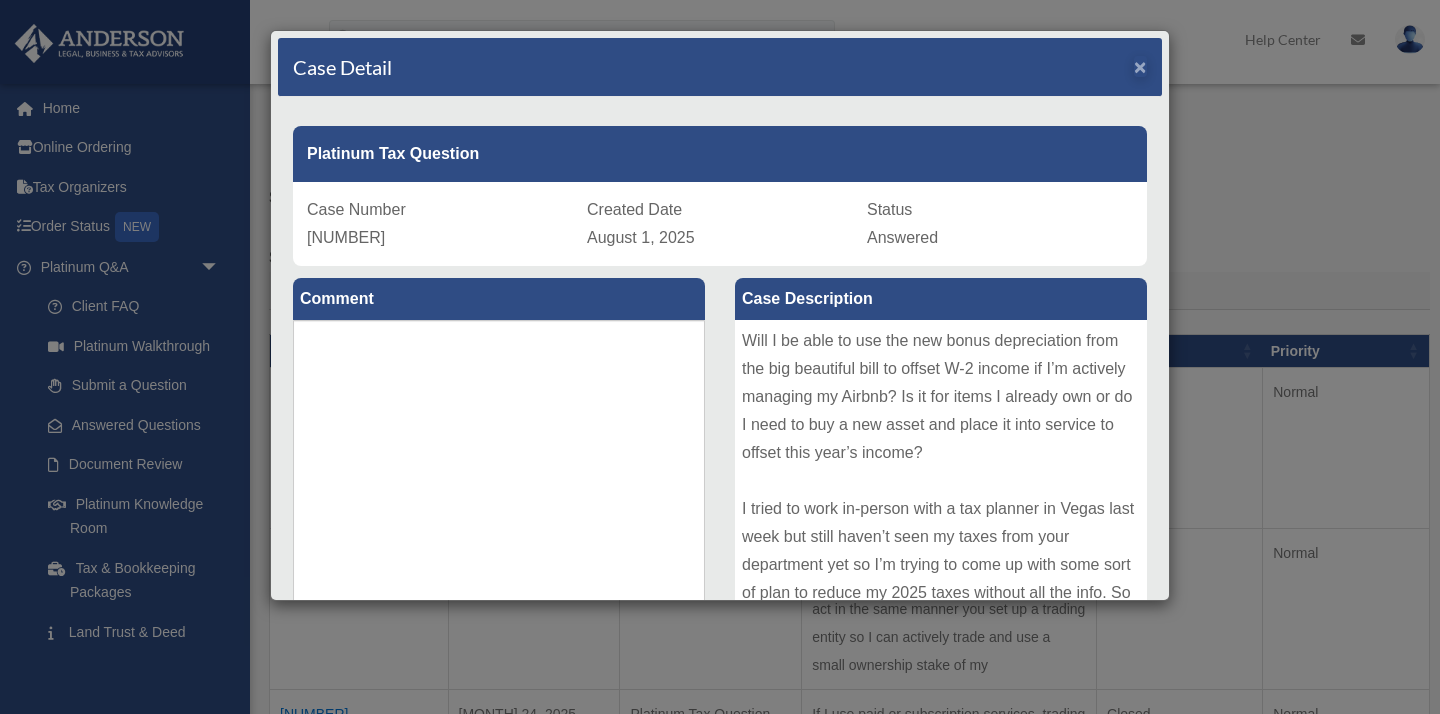 click on "×" at bounding box center [1140, 66] 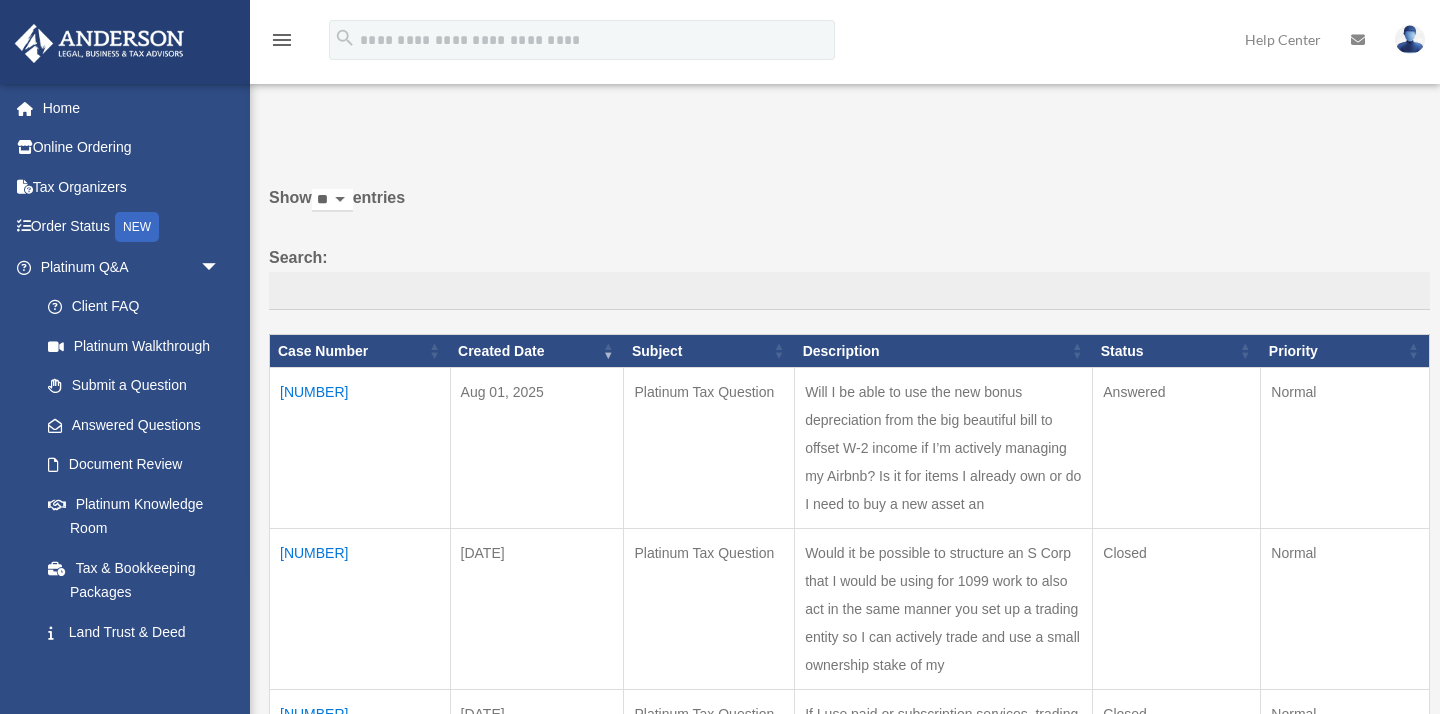 scroll, scrollTop: 0, scrollLeft: 0, axis: both 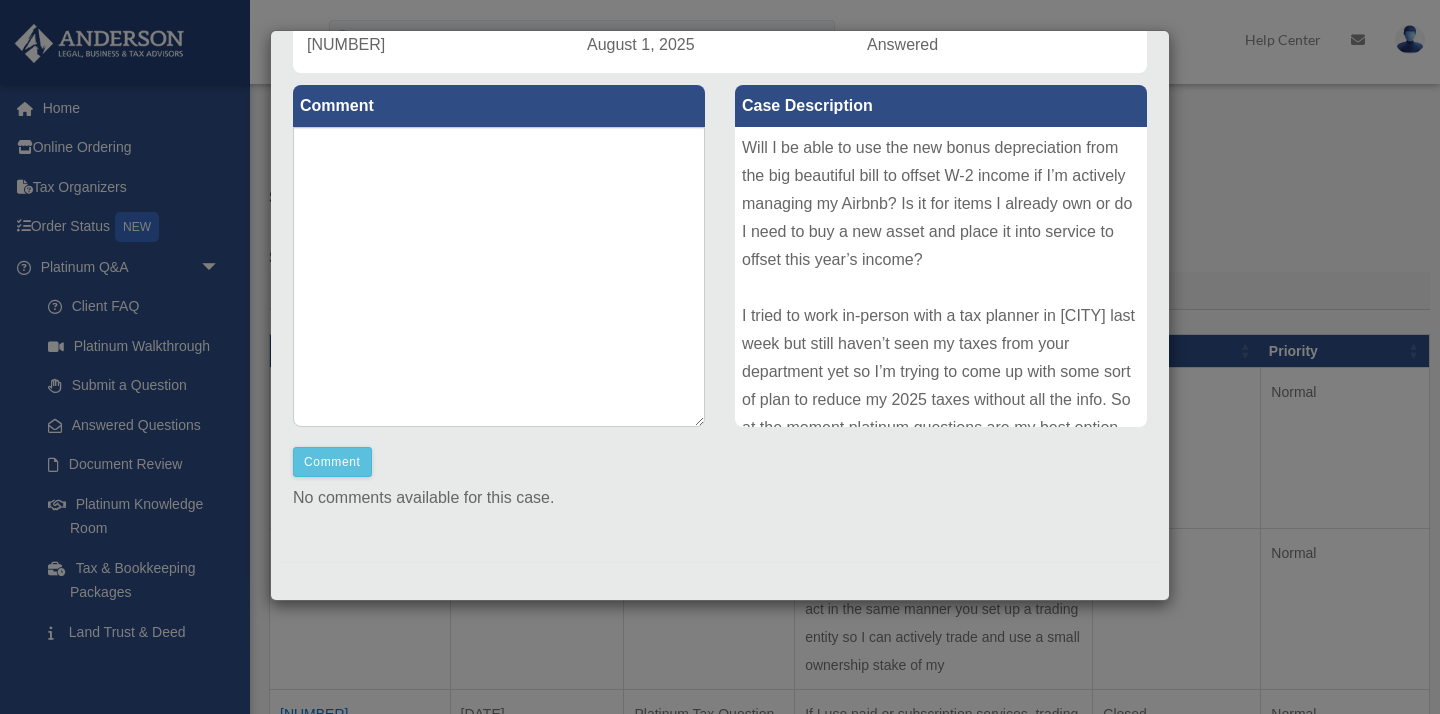 click on "Case Number
[NUMBER]
Created Date
[DATE]" at bounding box center (720, 357) 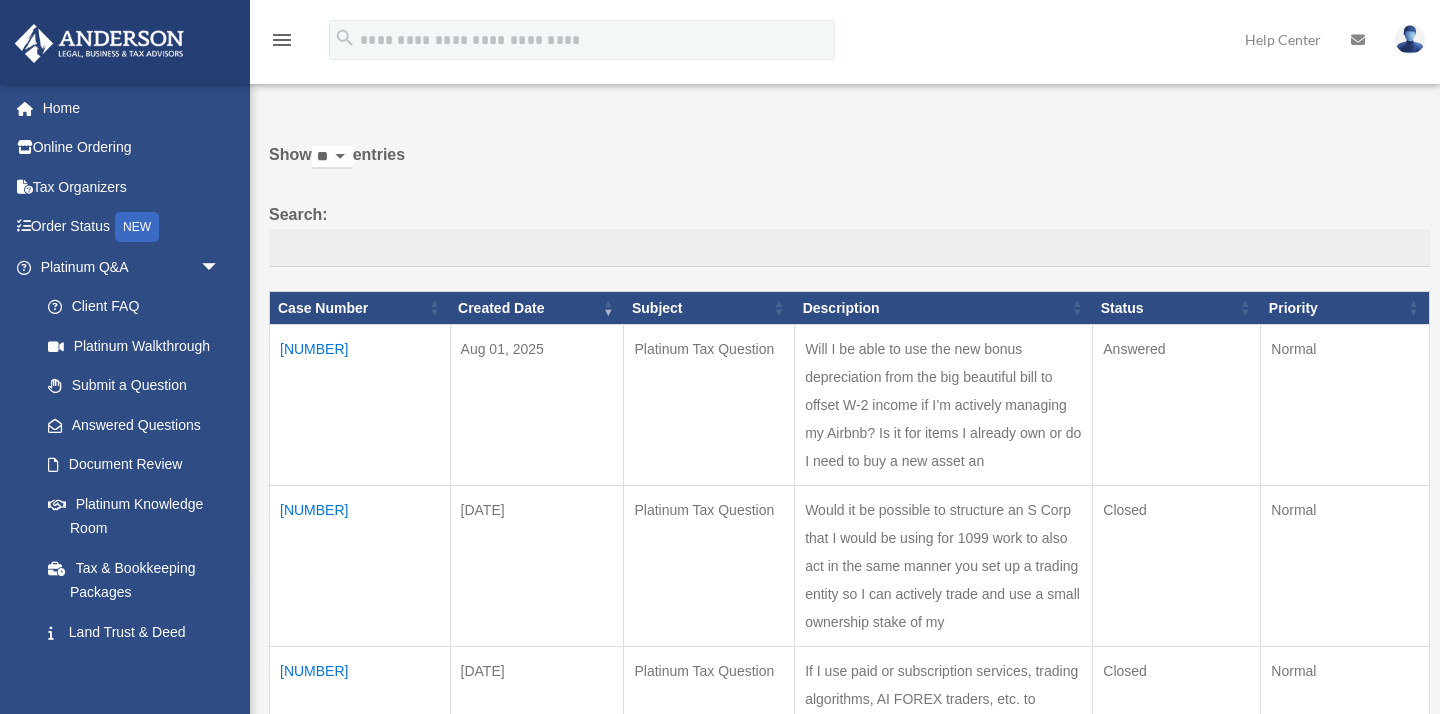 scroll, scrollTop: 43, scrollLeft: 0, axis: vertical 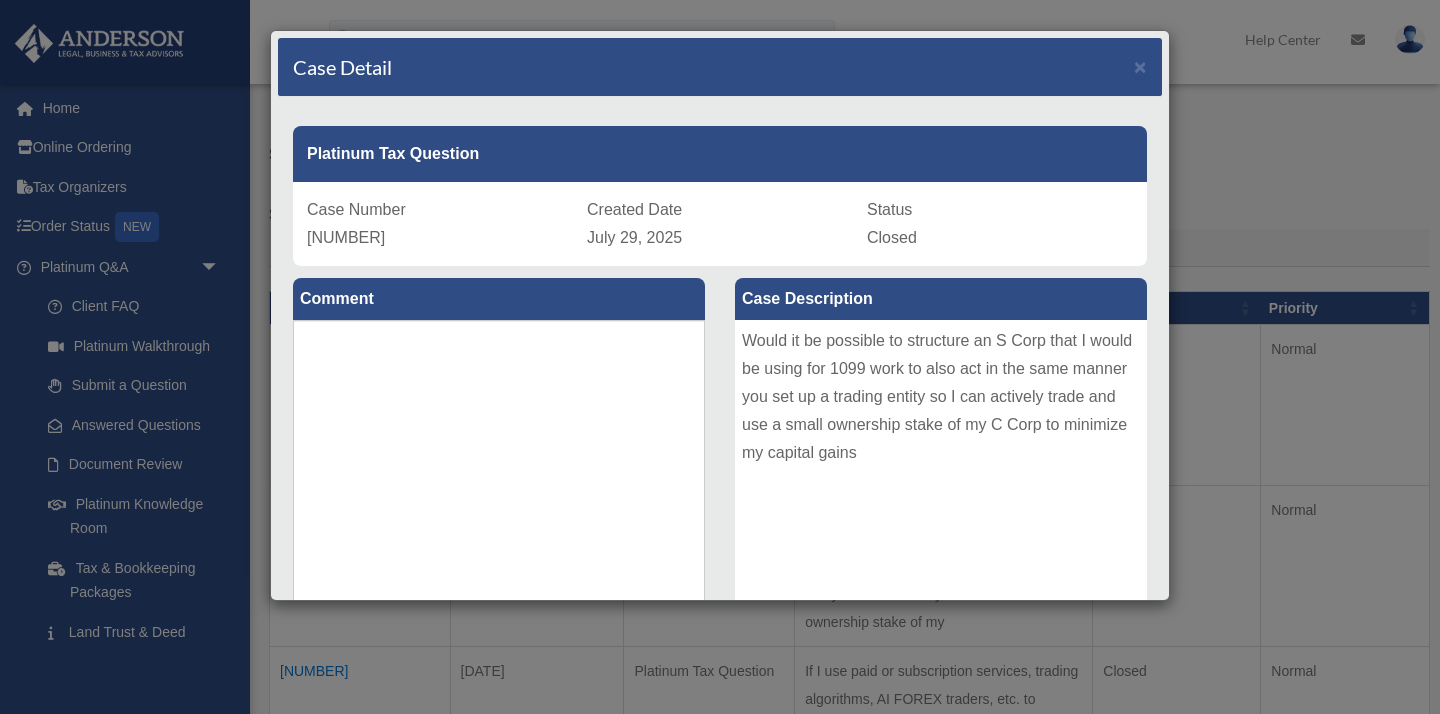 drag, startPoint x: 719, startPoint y: 375, endPoint x: 645, endPoint y: 403, distance: 79.12016 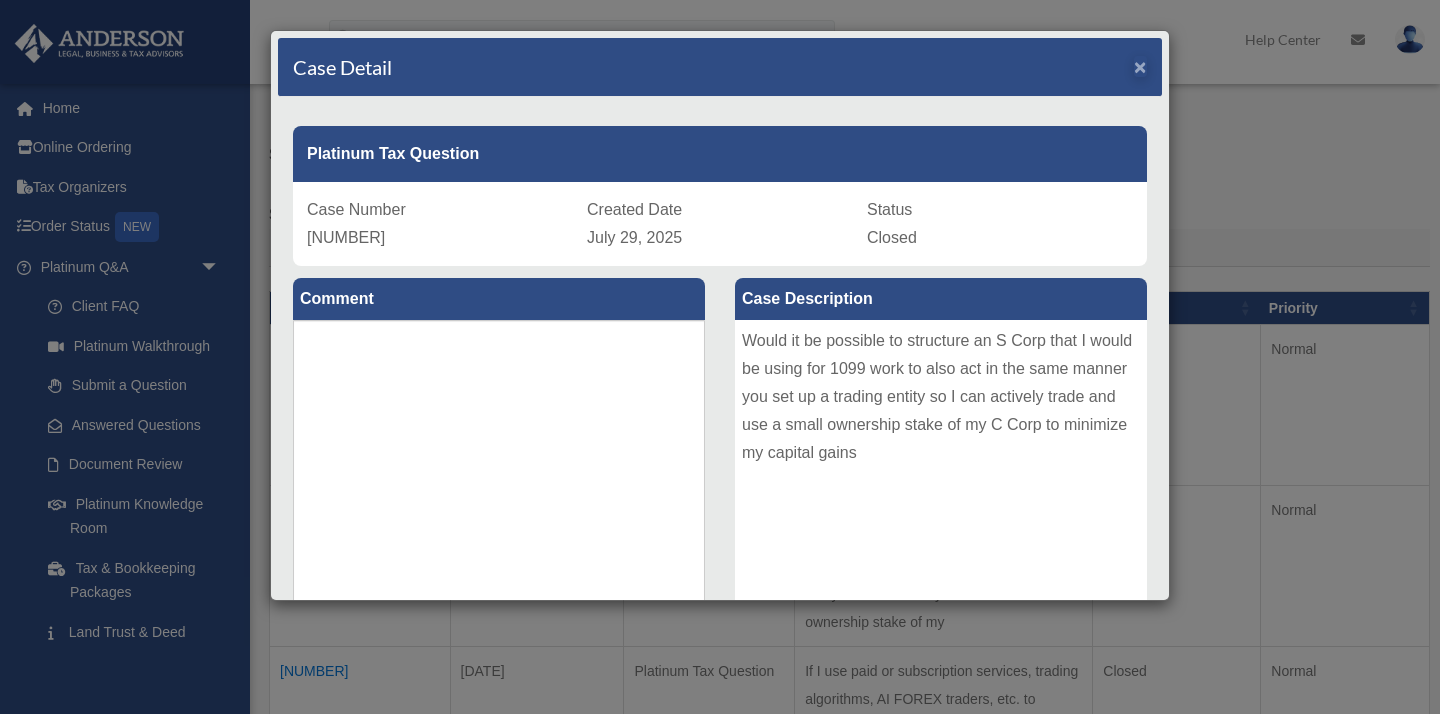 click on "×" at bounding box center [1140, 66] 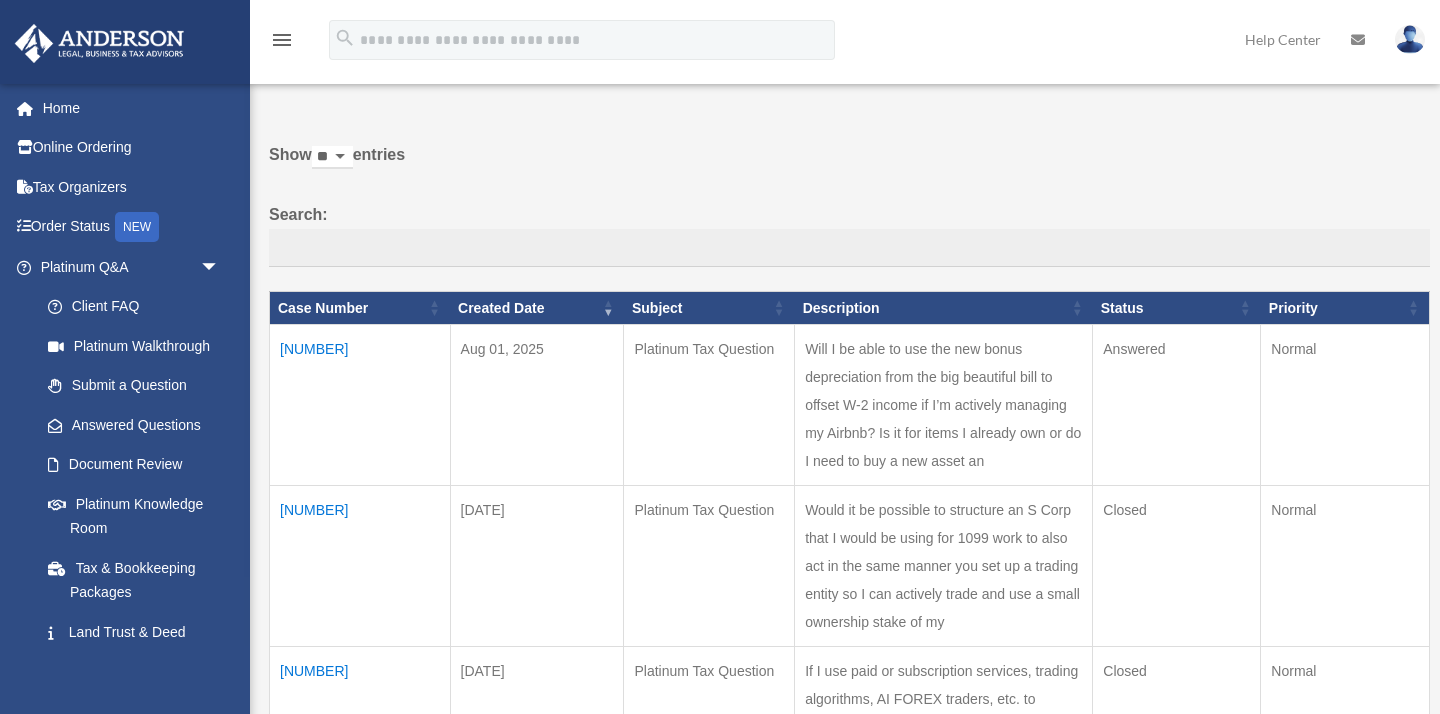 click on "Will I be able to use the new bonus depreciation from the big beautiful bill to offset W-2 income if I’m actively managing my Airbnb? Is it for items I already own or do I need to buy a new asset an" at bounding box center (944, 405) 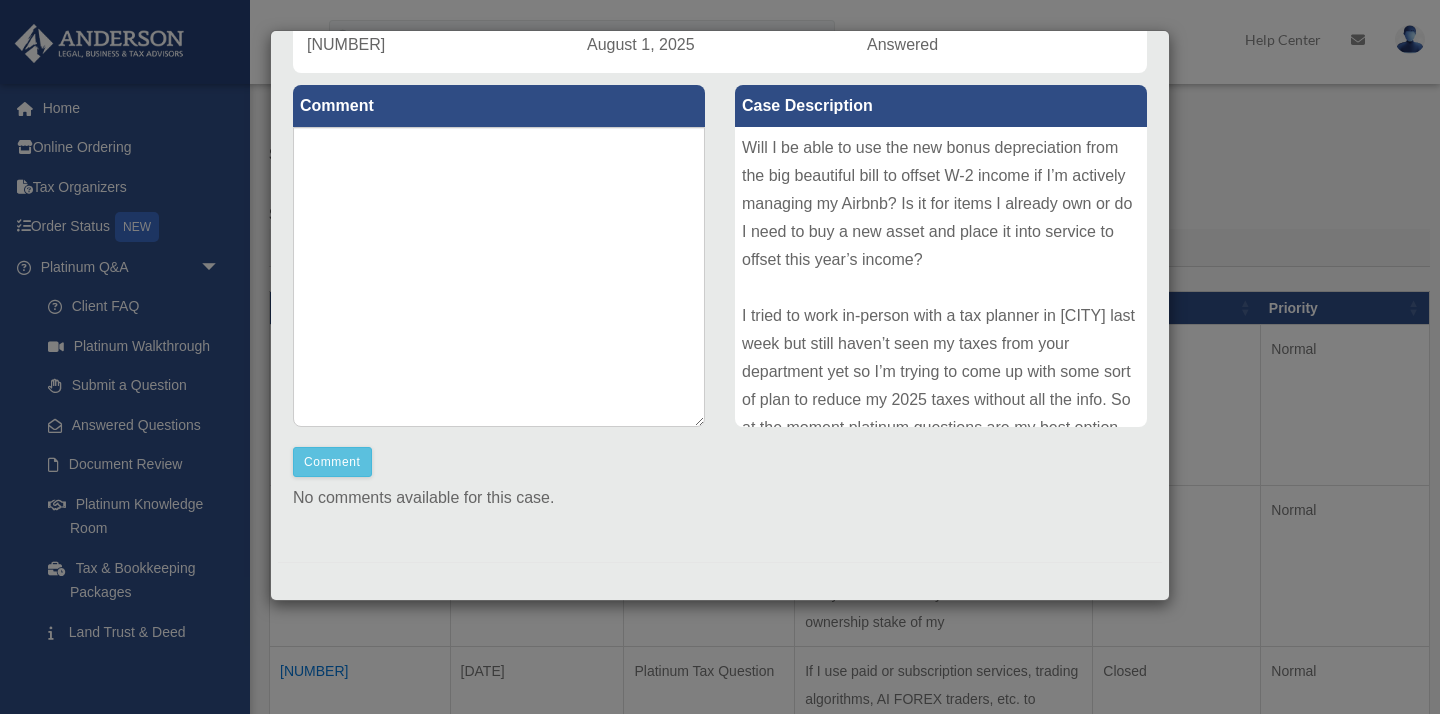 scroll, scrollTop: 193, scrollLeft: 0, axis: vertical 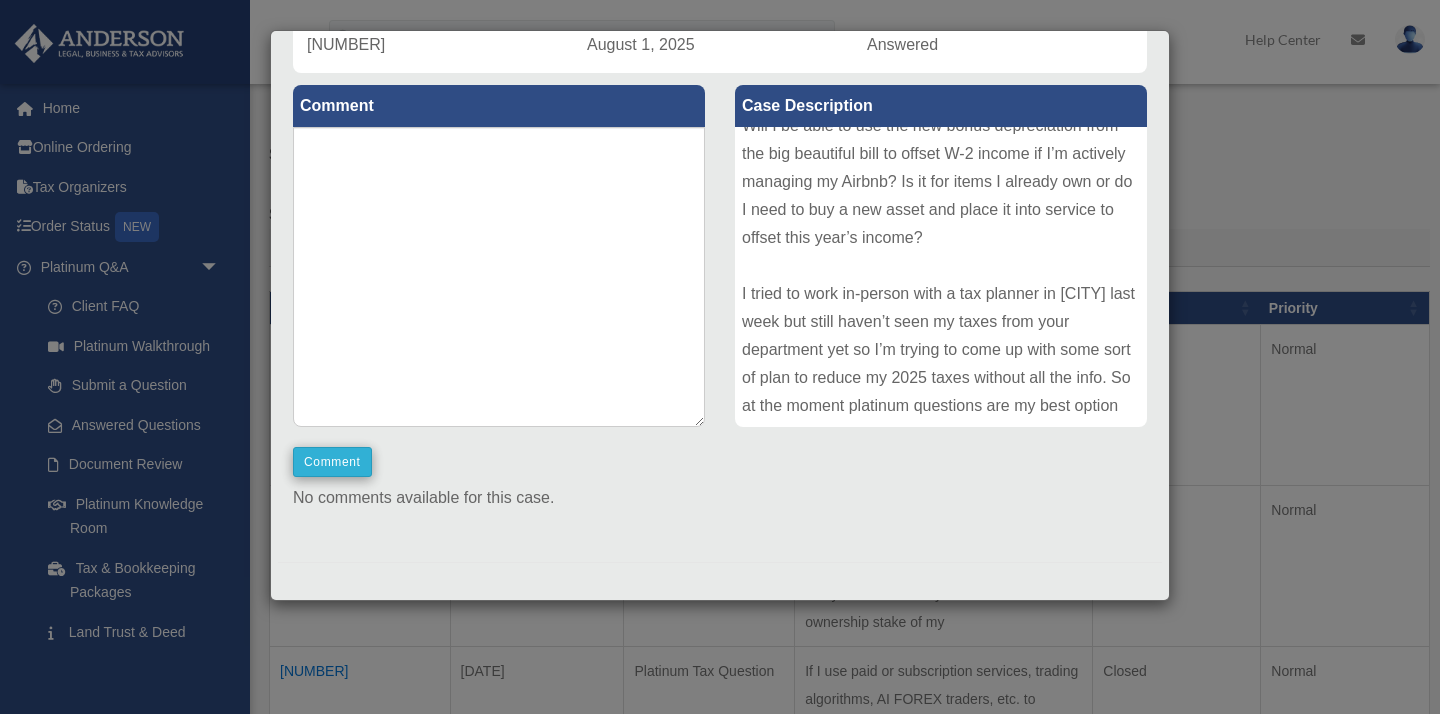 click on "Comment" at bounding box center [332, 462] 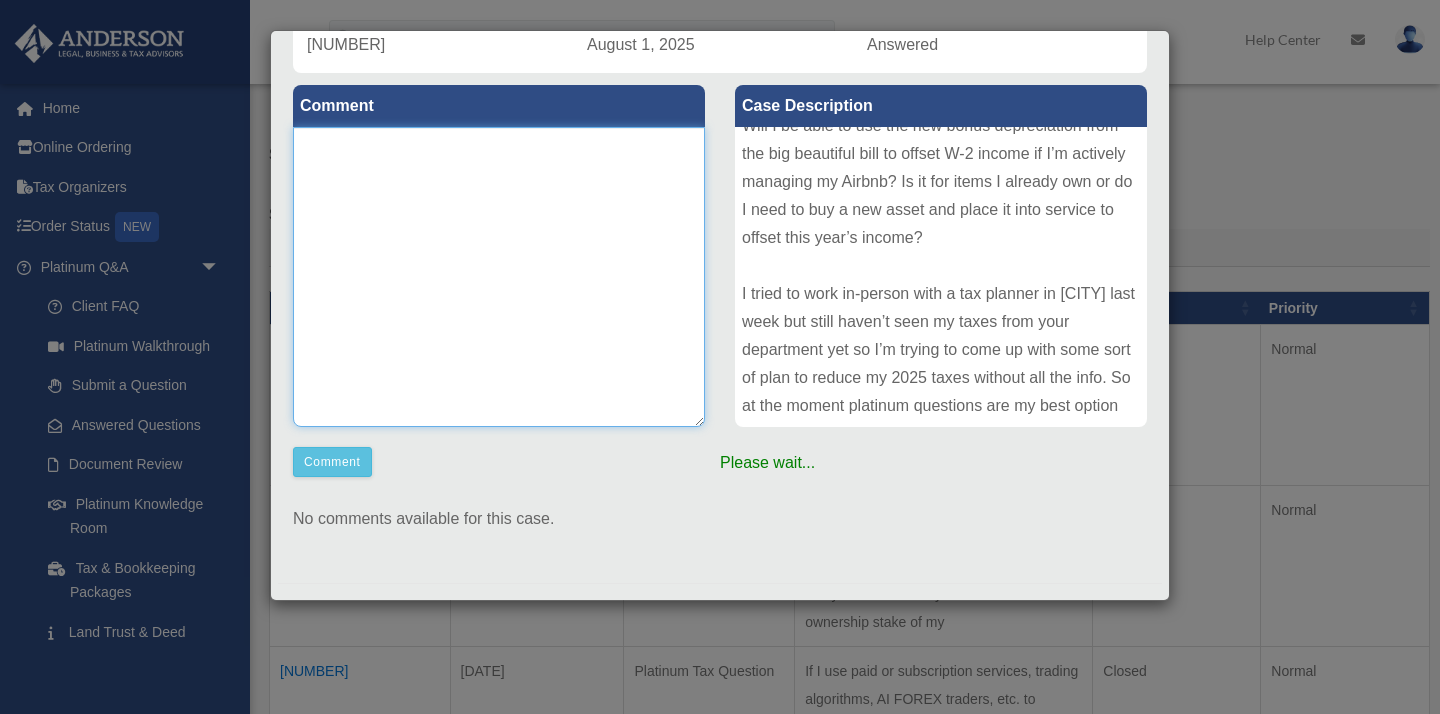 click at bounding box center (499, 277) 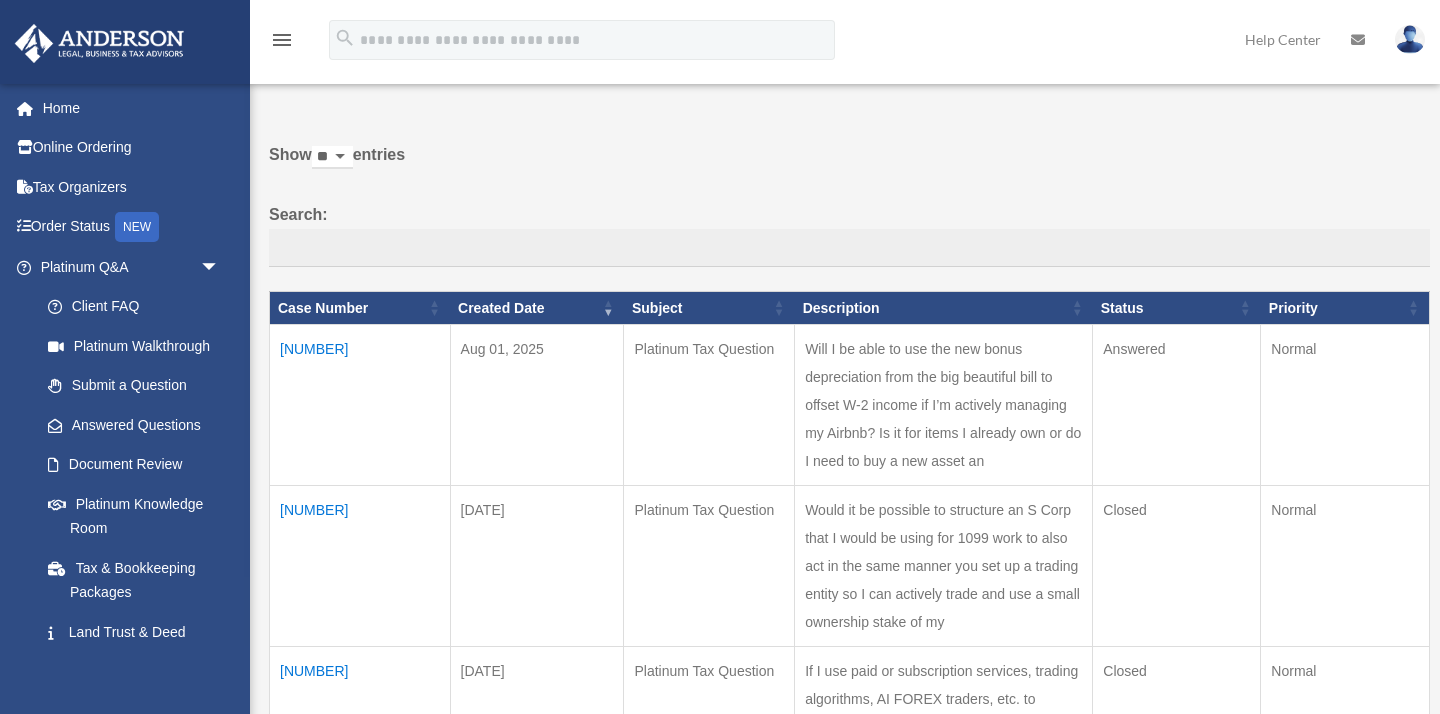 click on "[NUMBER]" at bounding box center [360, 405] 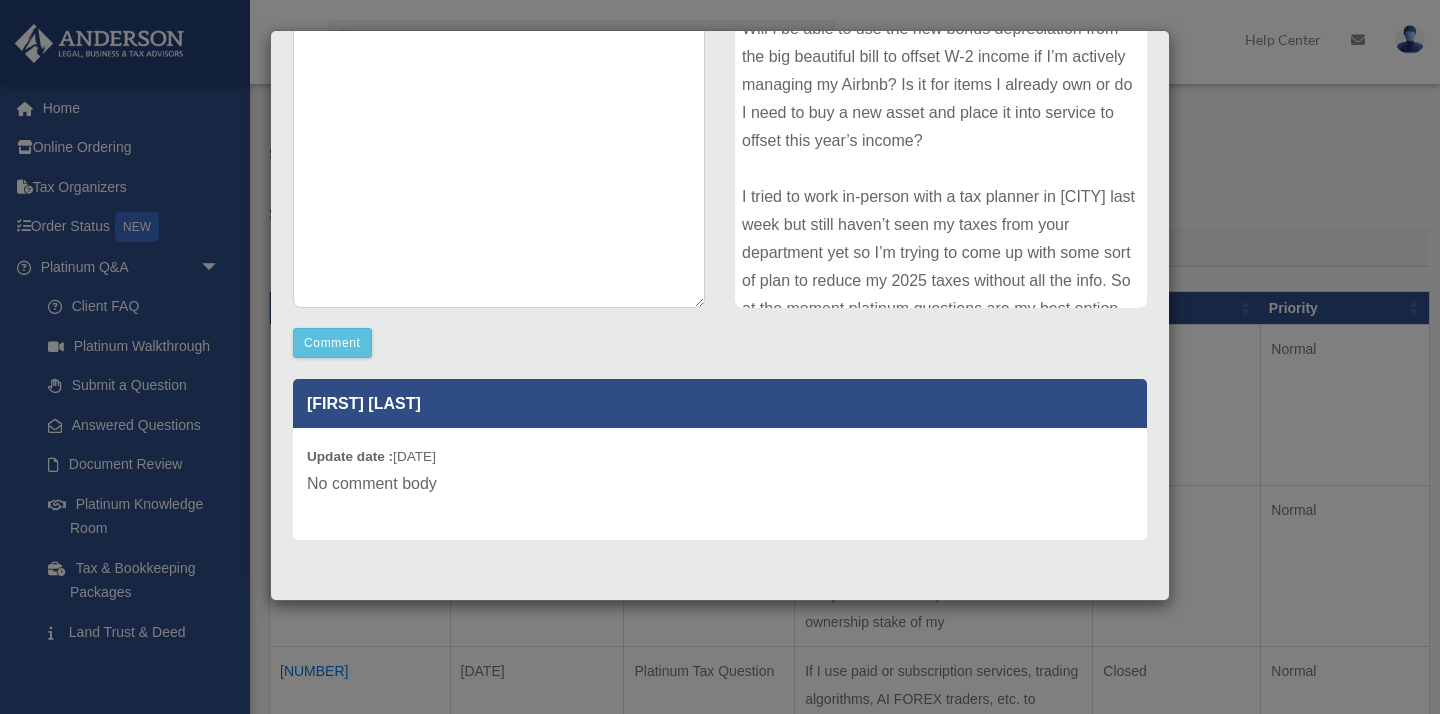 scroll, scrollTop: 312, scrollLeft: 0, axis: vertical 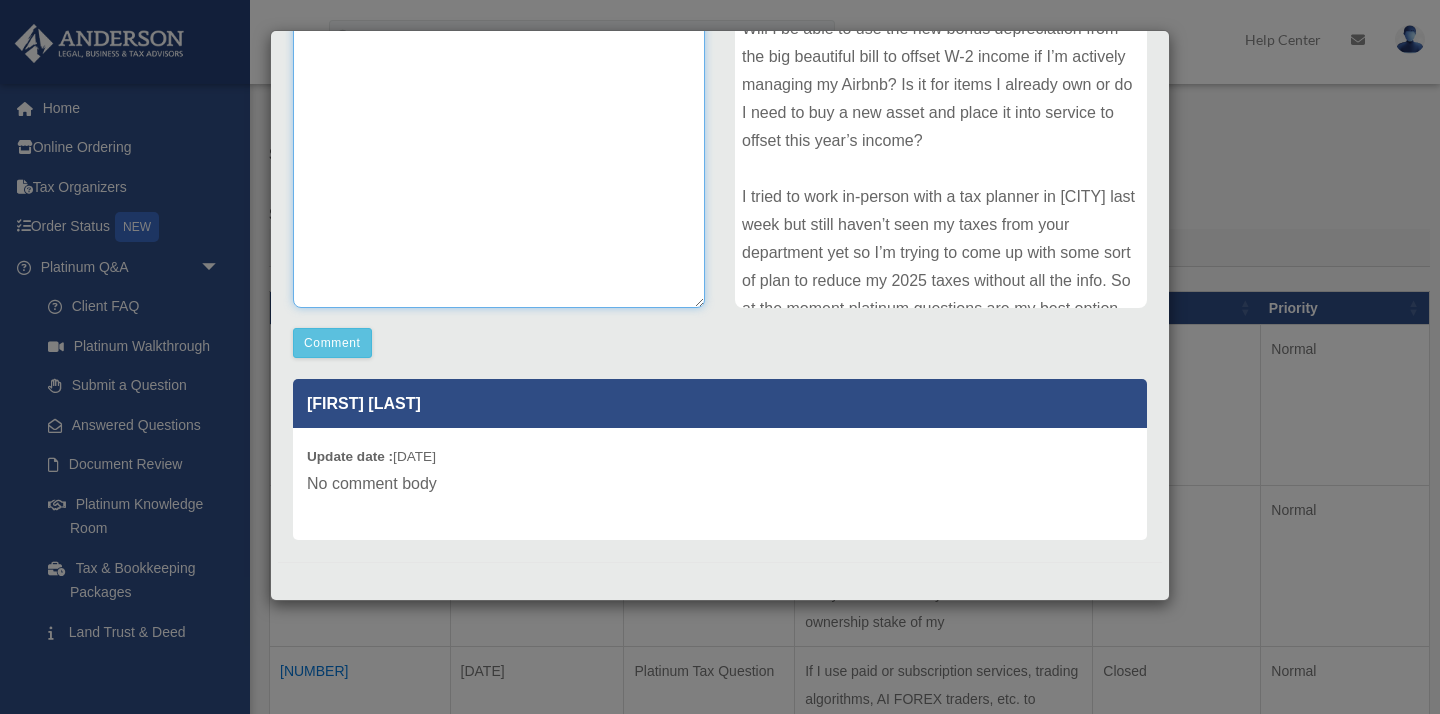click at bounding box center [499, 158] 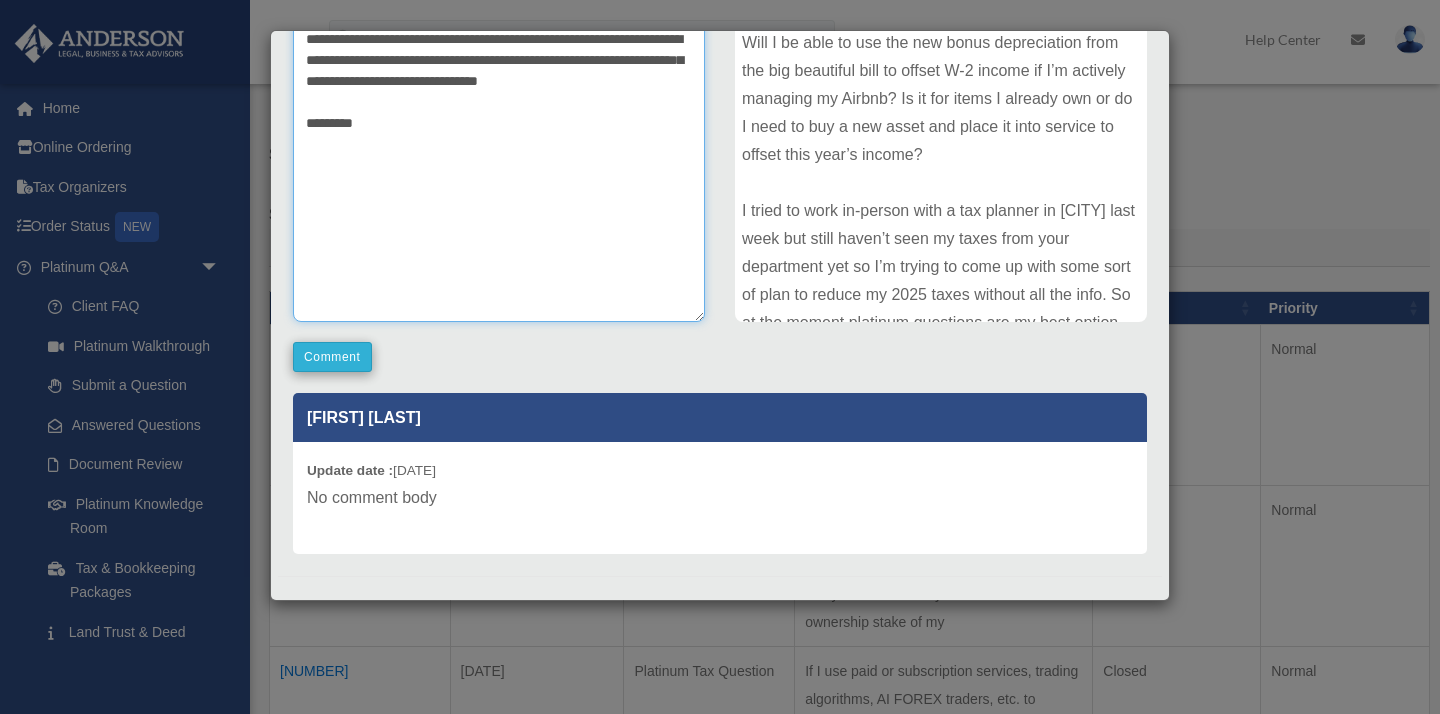 type on "**********" 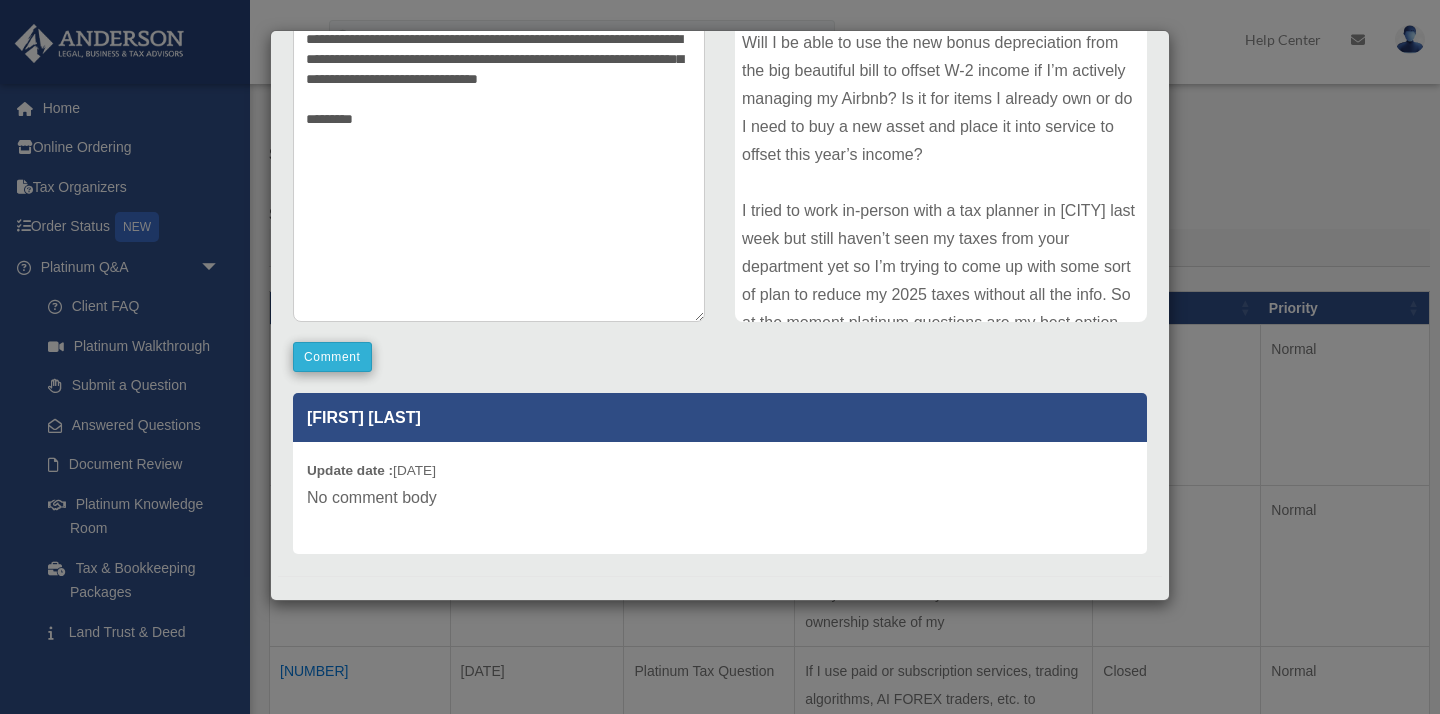 click on "Comment" at bounding box center [332, 357] 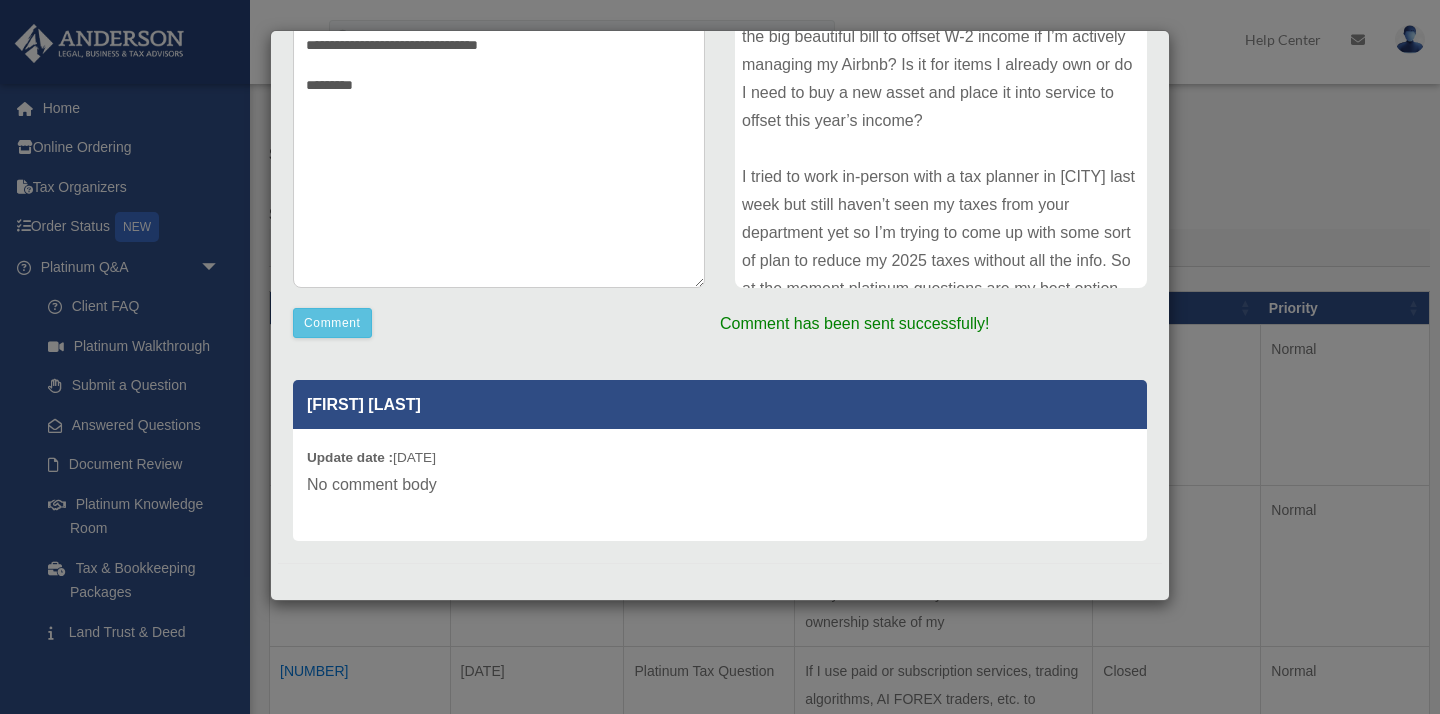 scroll, scrollTop: 0, scrollLeft: 0, axis: both 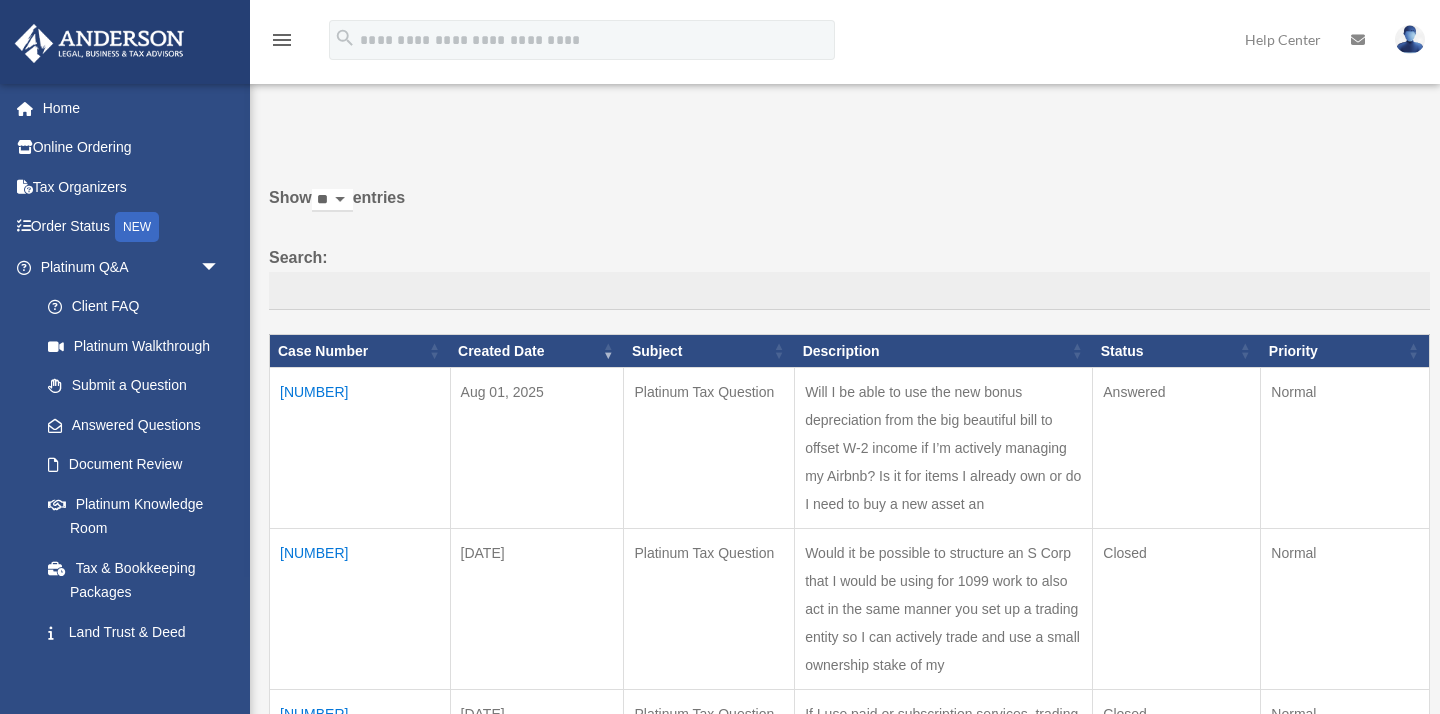 click on "01062500" at bounding box center (360, 448) 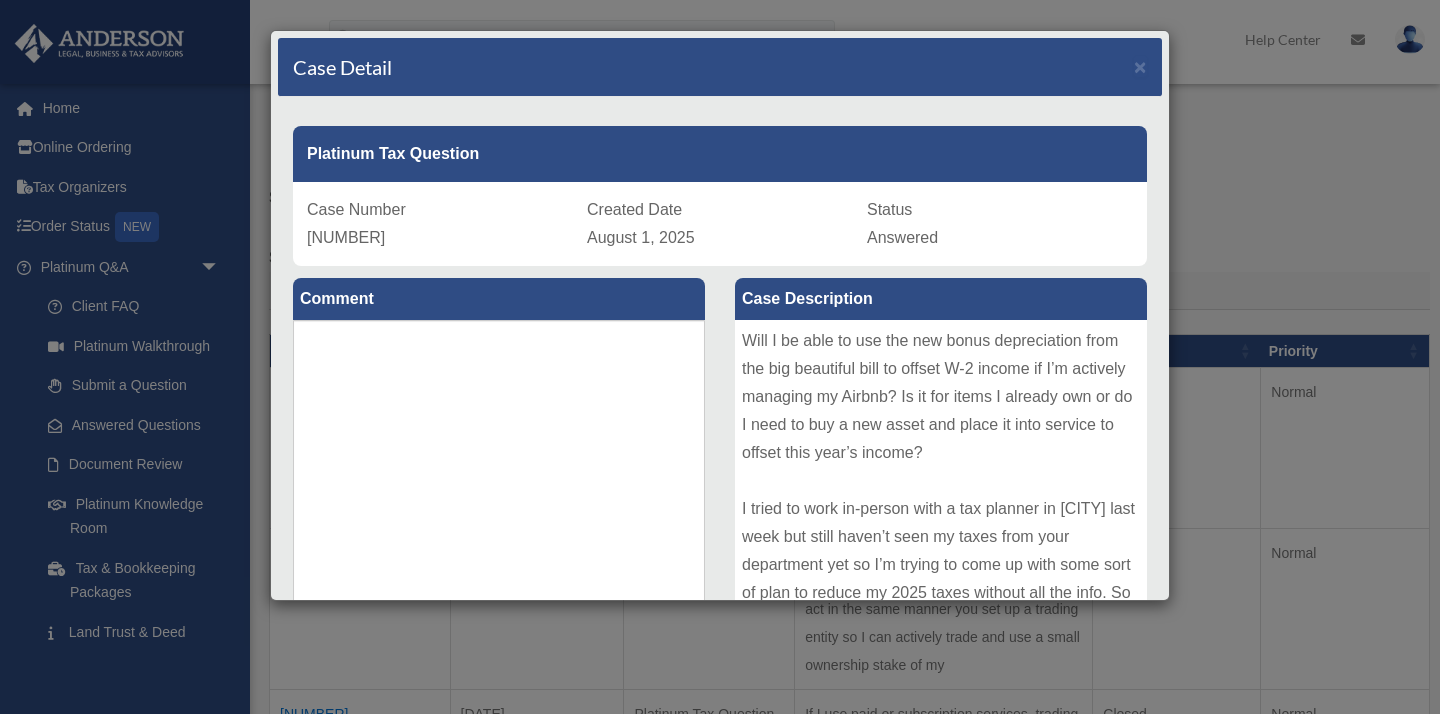 scroll, scrollTop: 0, scrollLeft: 0, axis: both 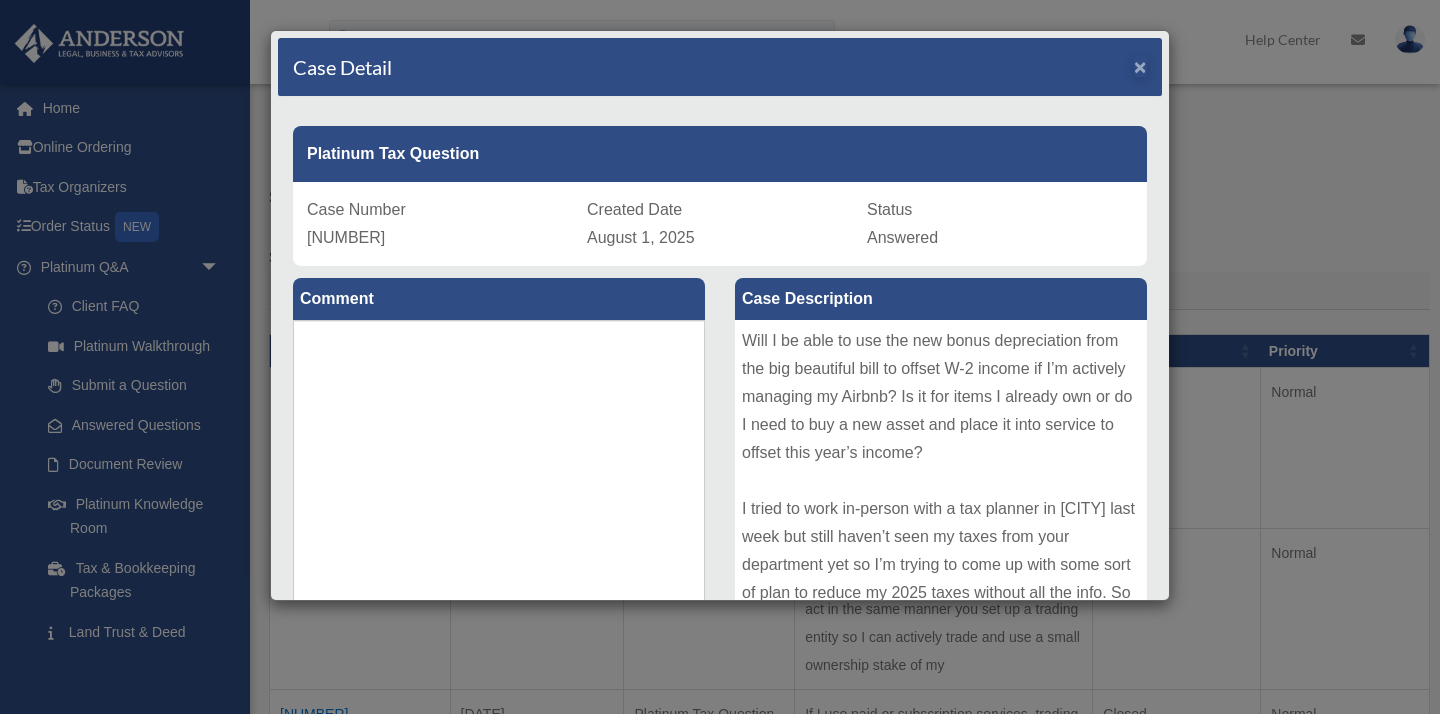 click on "×" at bounding box center [1140, 66] 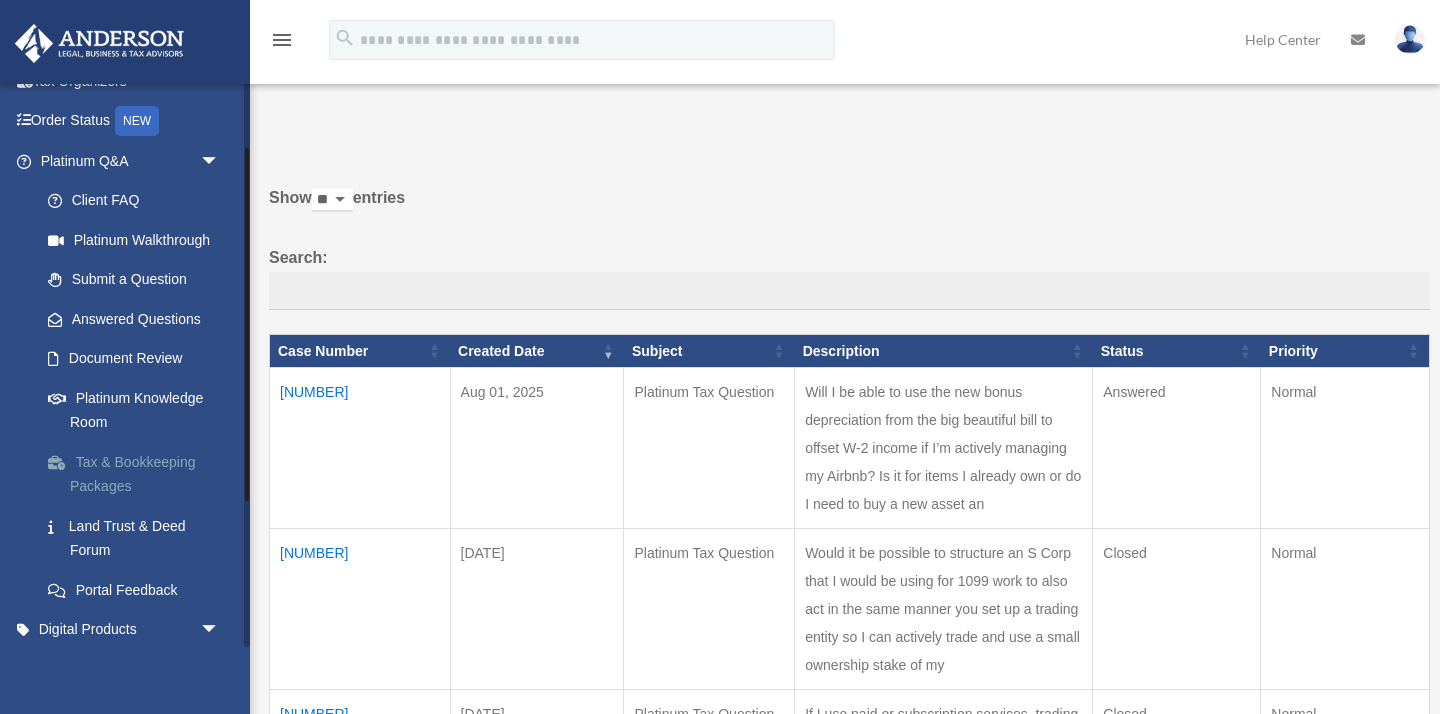 scroll, scrollTop: 108, scrollLeft: 0, axis: vertical 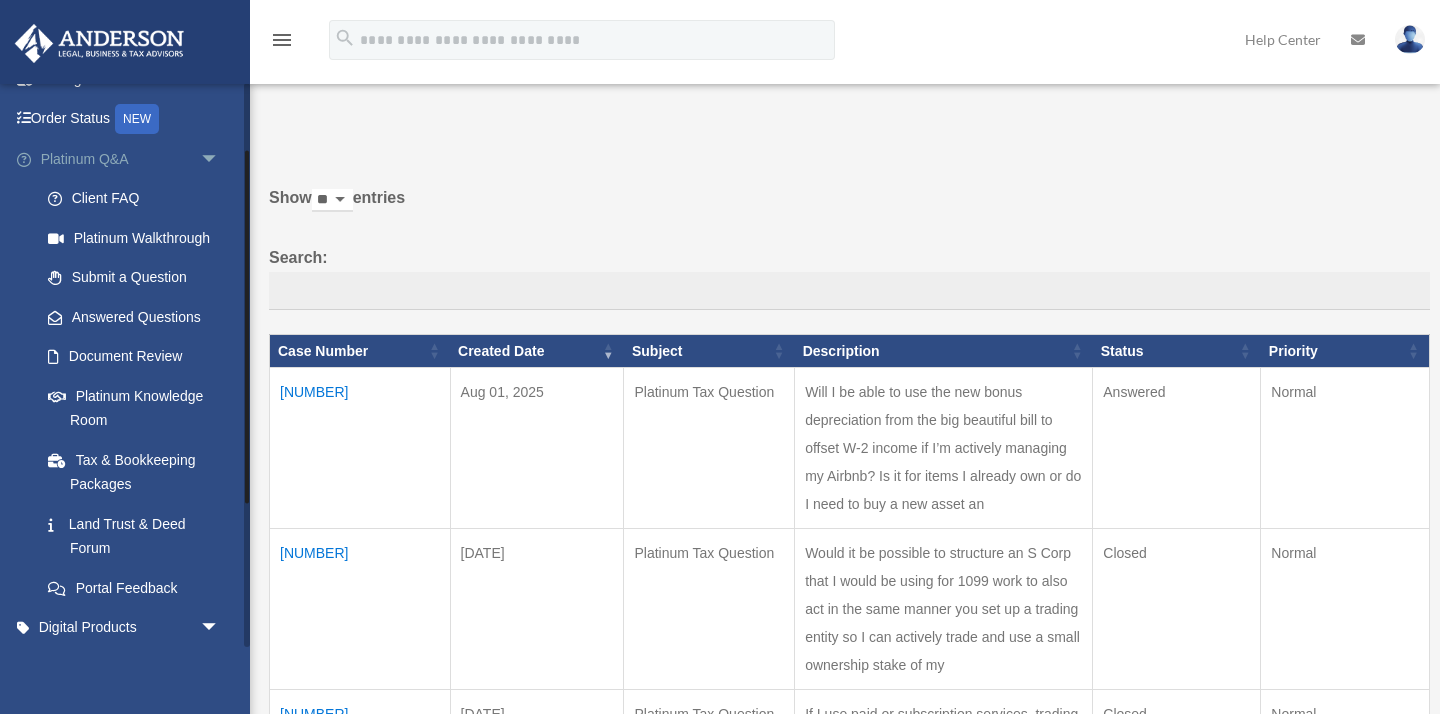 click on "arrow_drop_down" at bounding box center [220, 159] 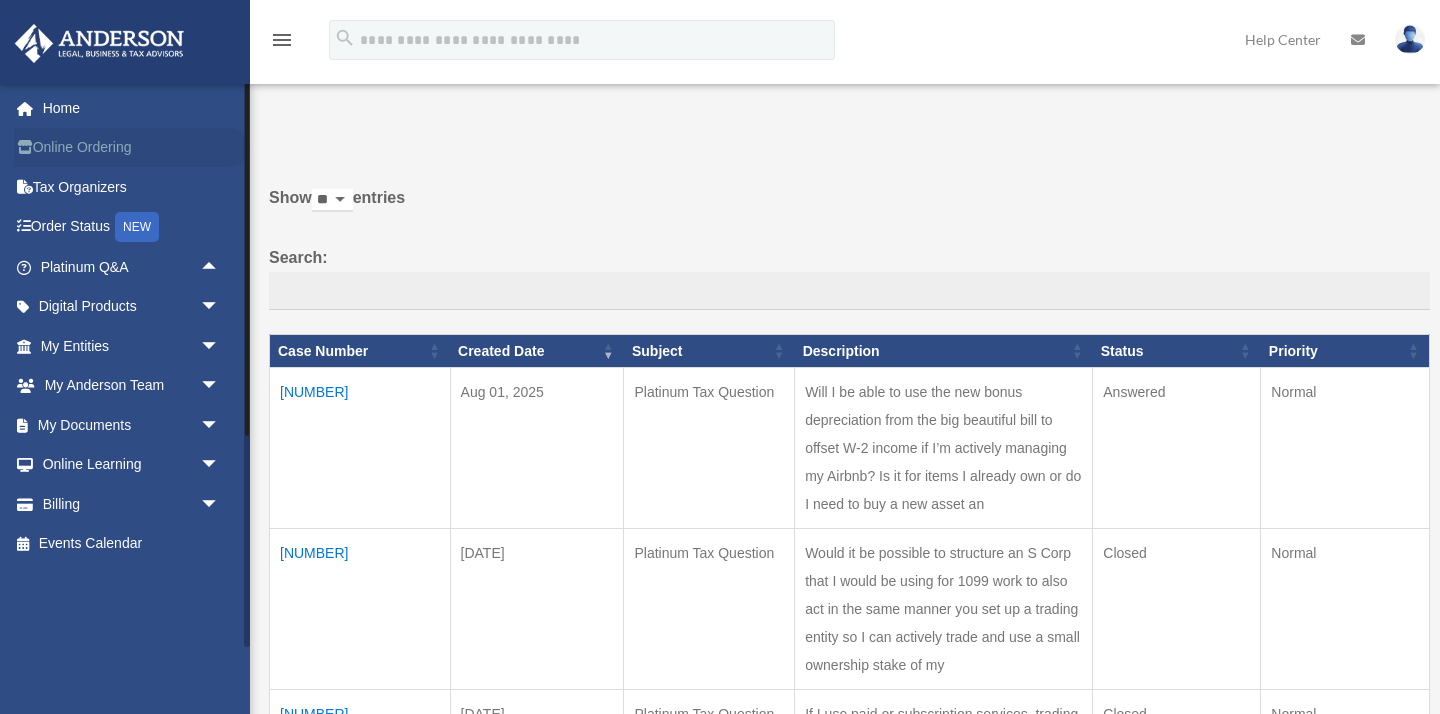 scroll, scrollTop: 0, scrollLeft: 0, axis: both 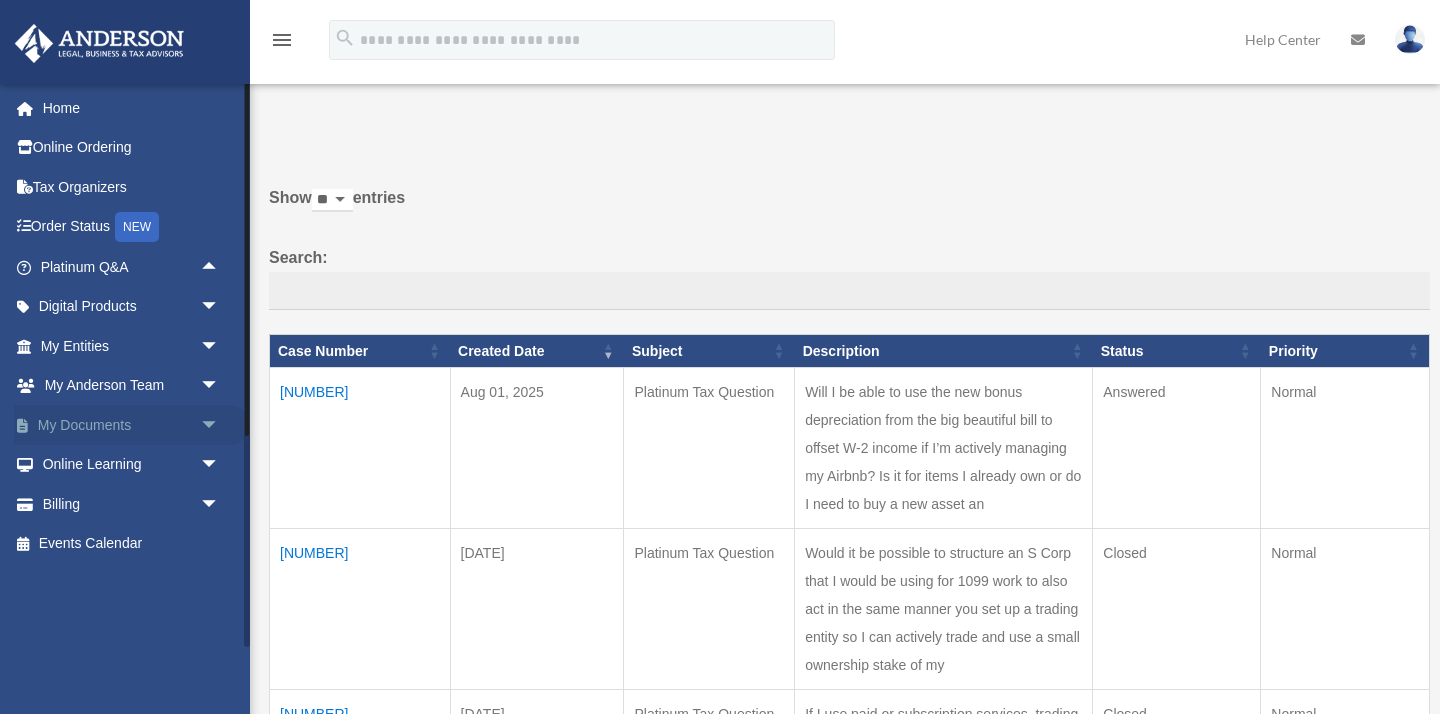 click on "arrow_drop_down" at bounding box center (220, 425) 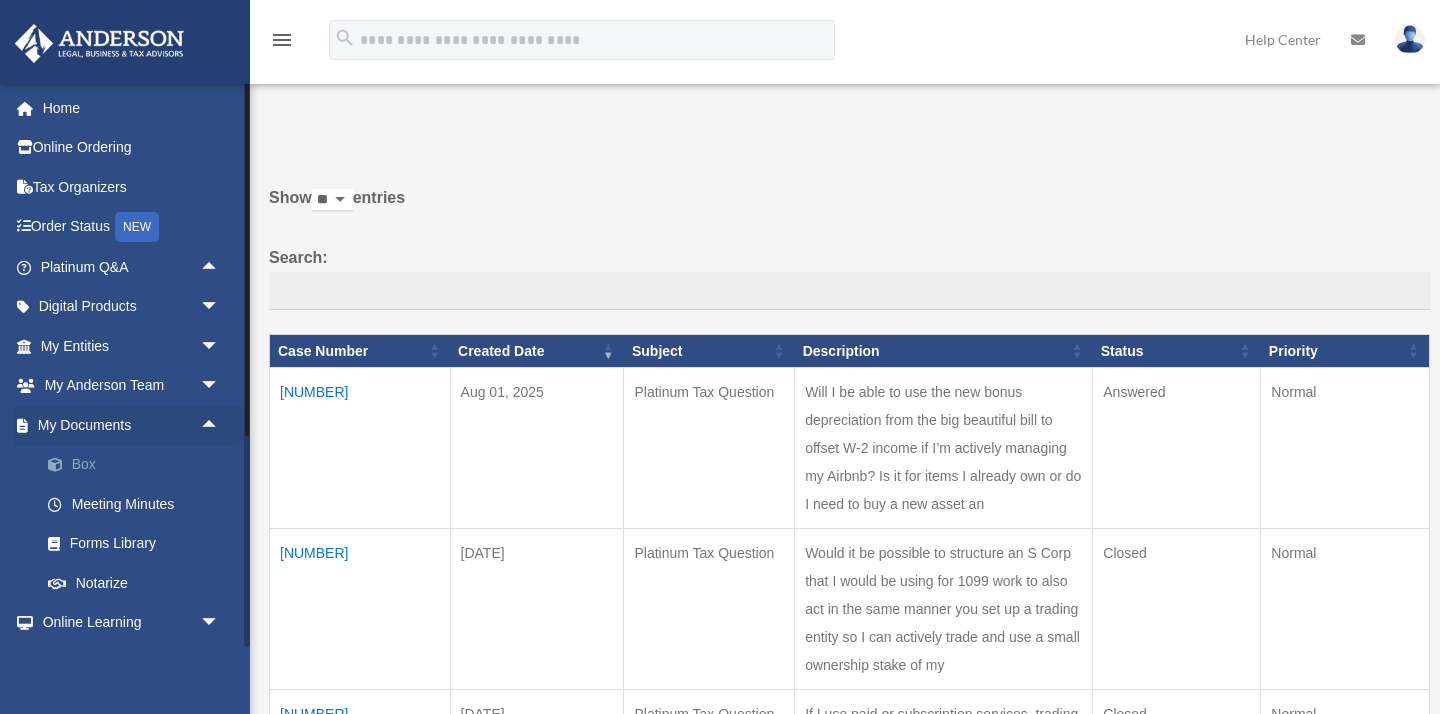 click on "Box" at bounding box center (139, 465) 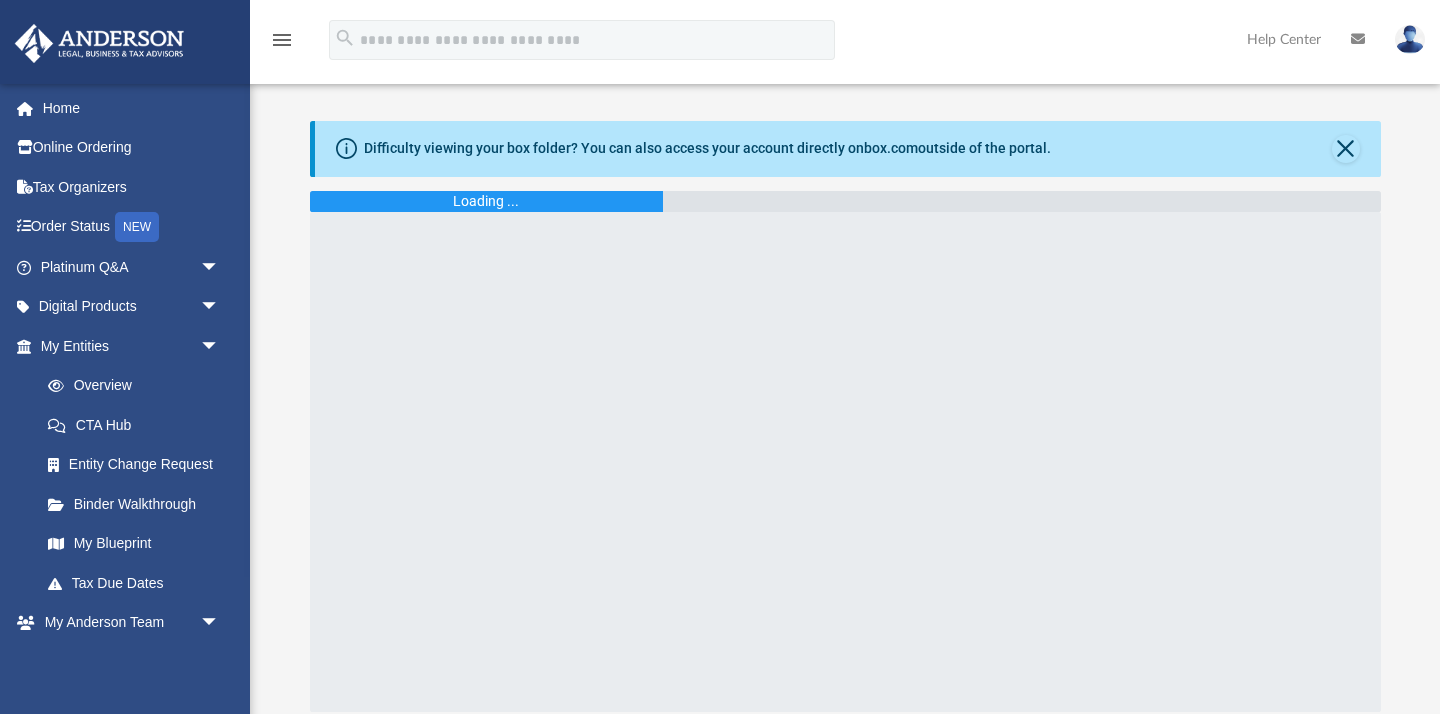 scroll, scrollTop: 0, scrollLeft: 0, axis: both 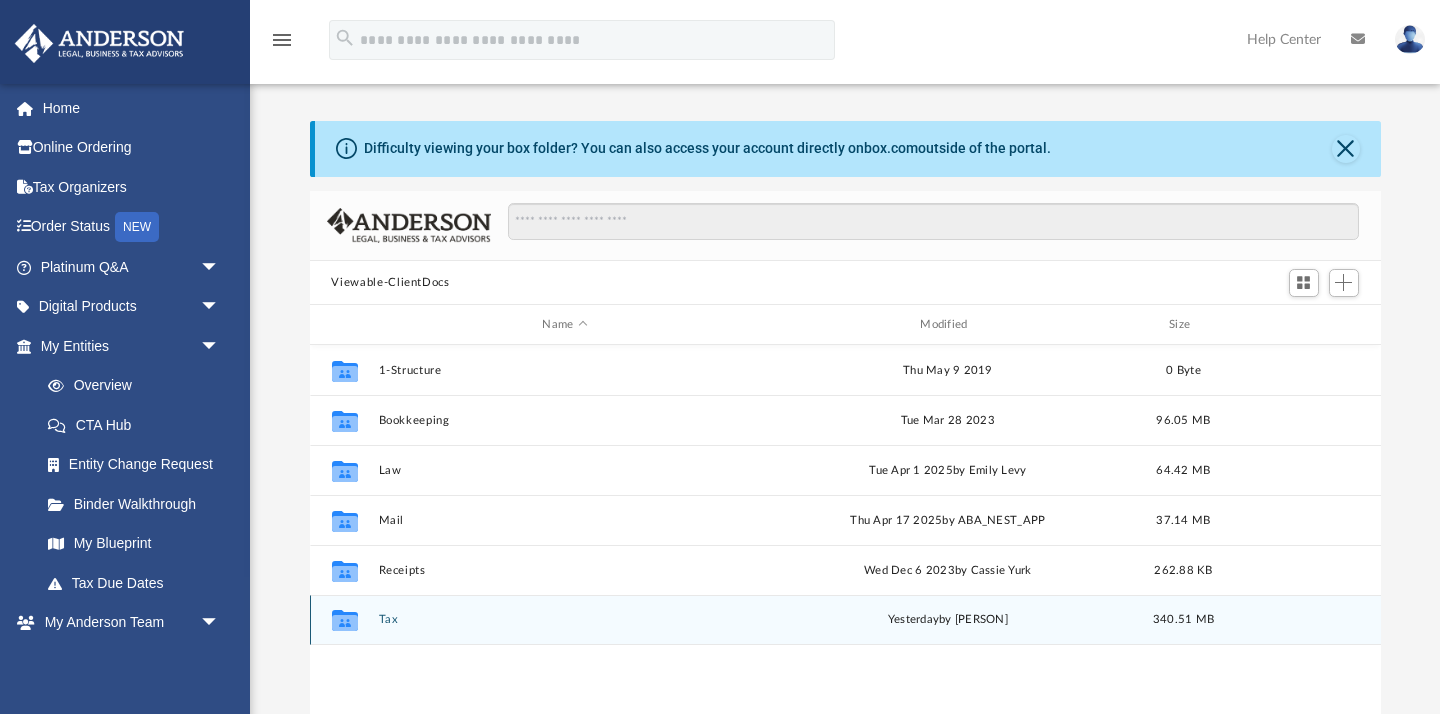 click on "Tax" at bounding box center [565, 620] 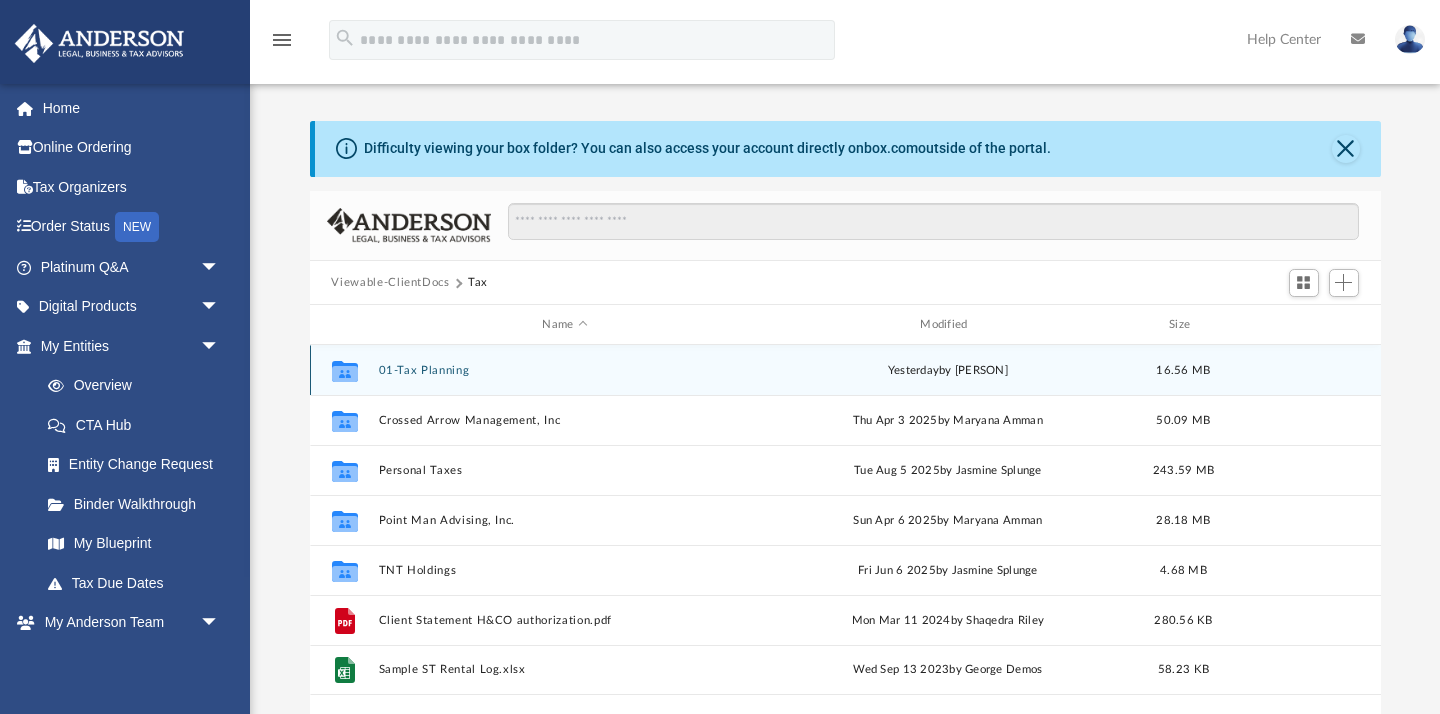 click on "01-Tax Planning" at bounding box center [565, 370] 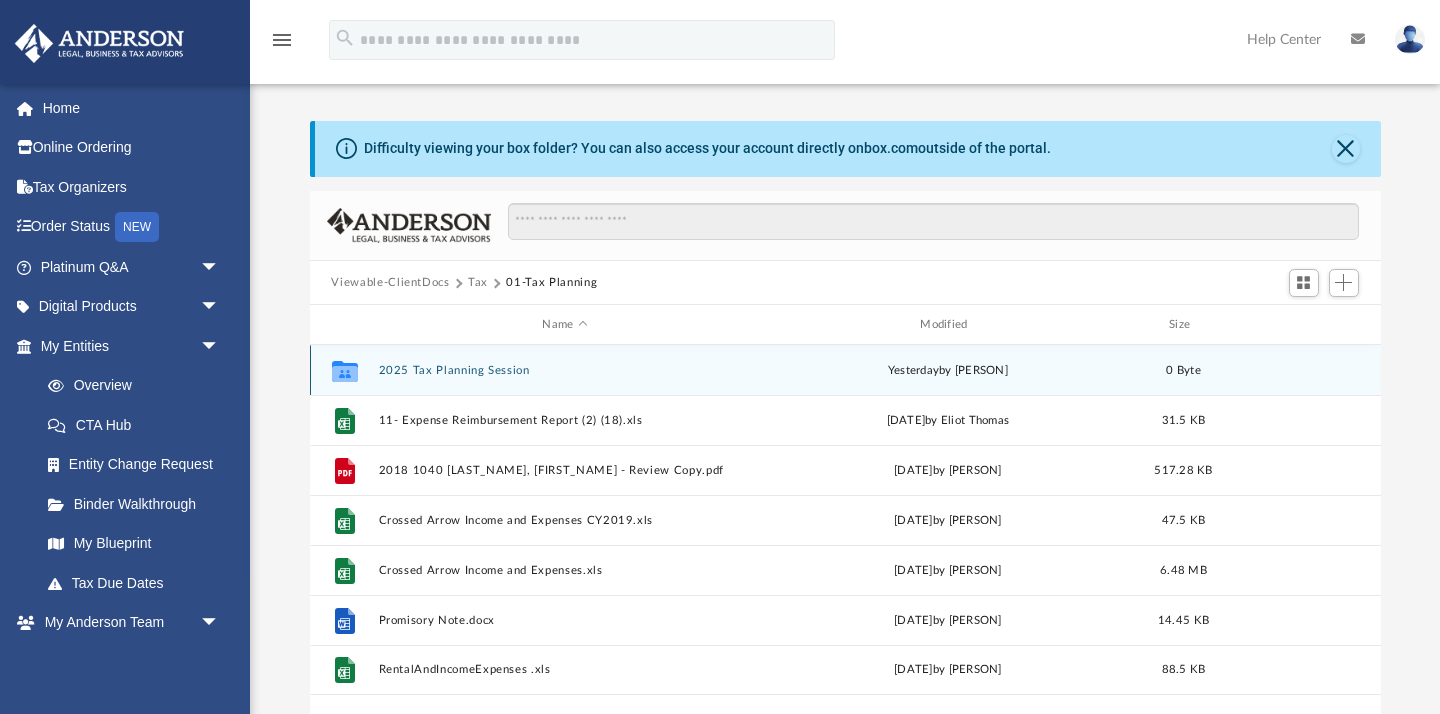 click on "2025 Tax Planning Session" at bounding box center [565, 370] 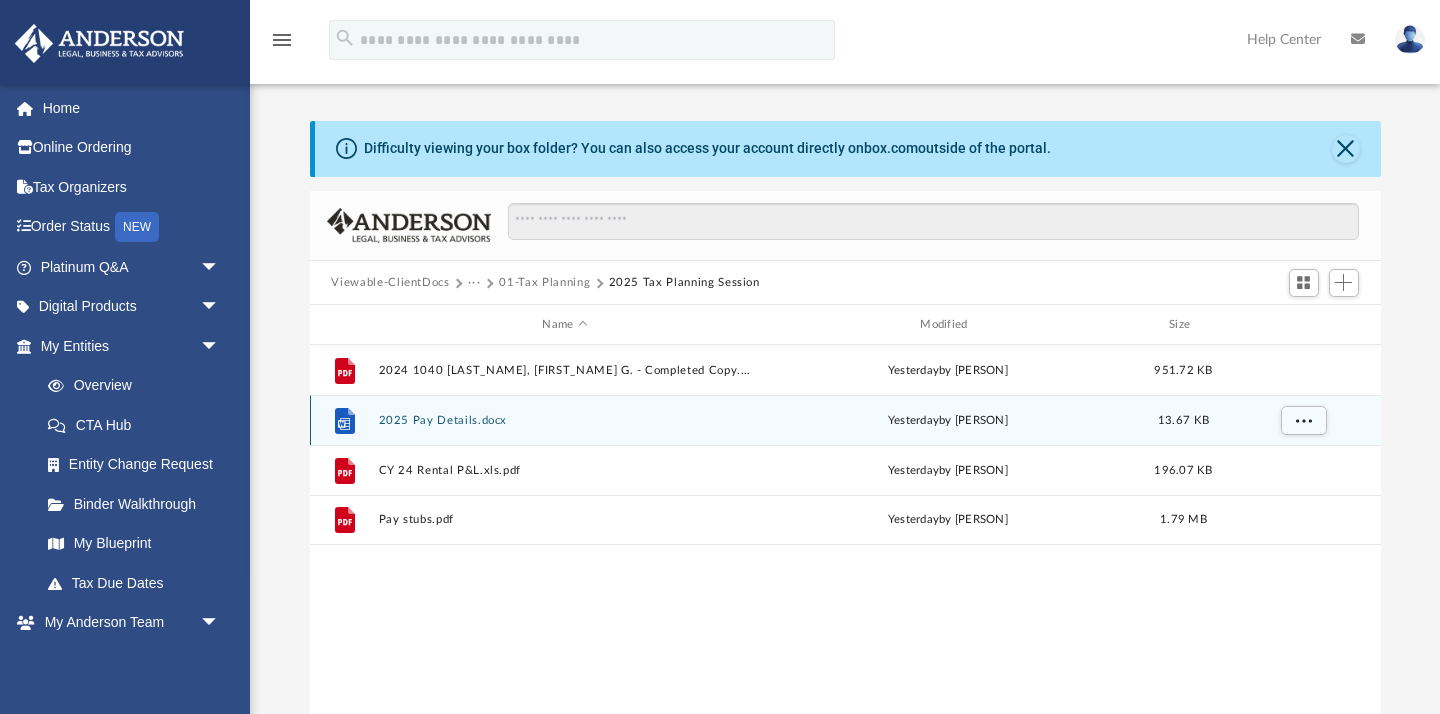 click on "2025 Pay Details.docx" at bounding box center (565, 420) 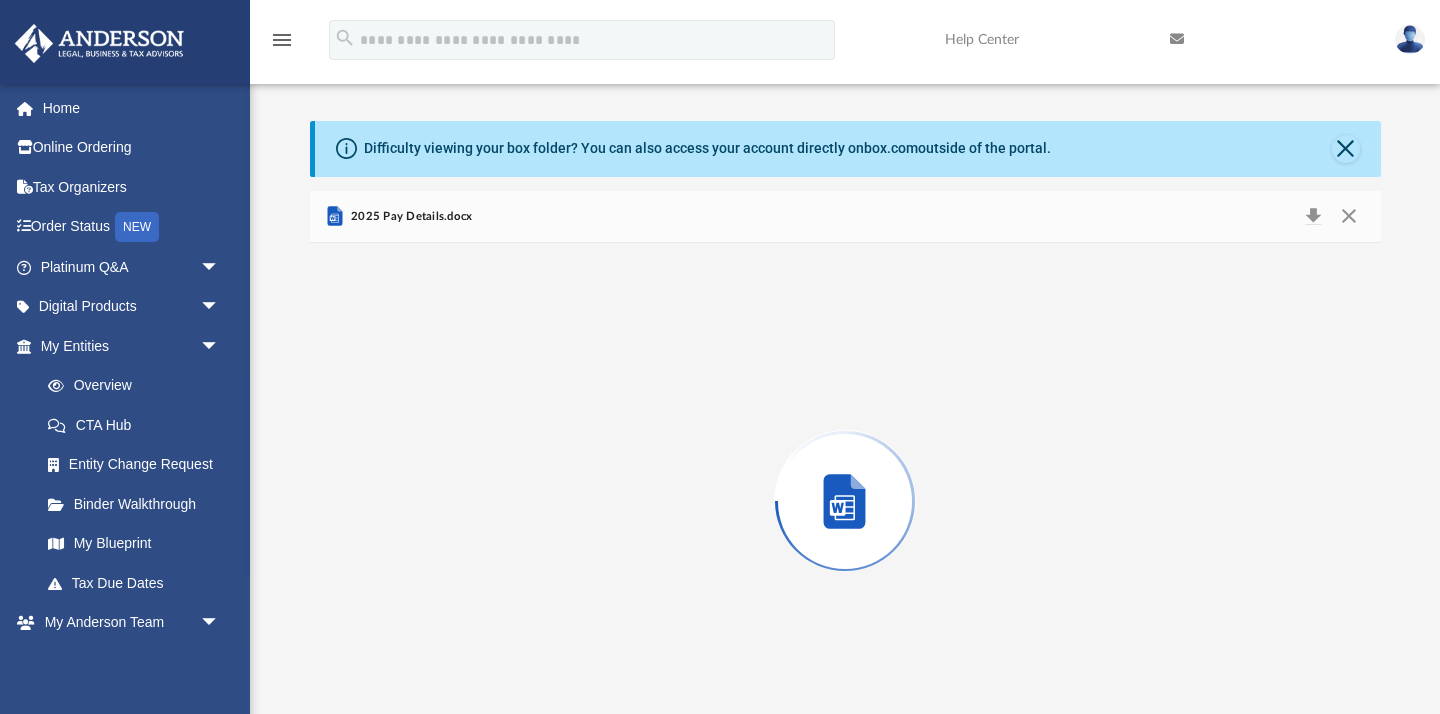 scroll, scrollTop: 45, scrollLeft: 0, axis: vertical 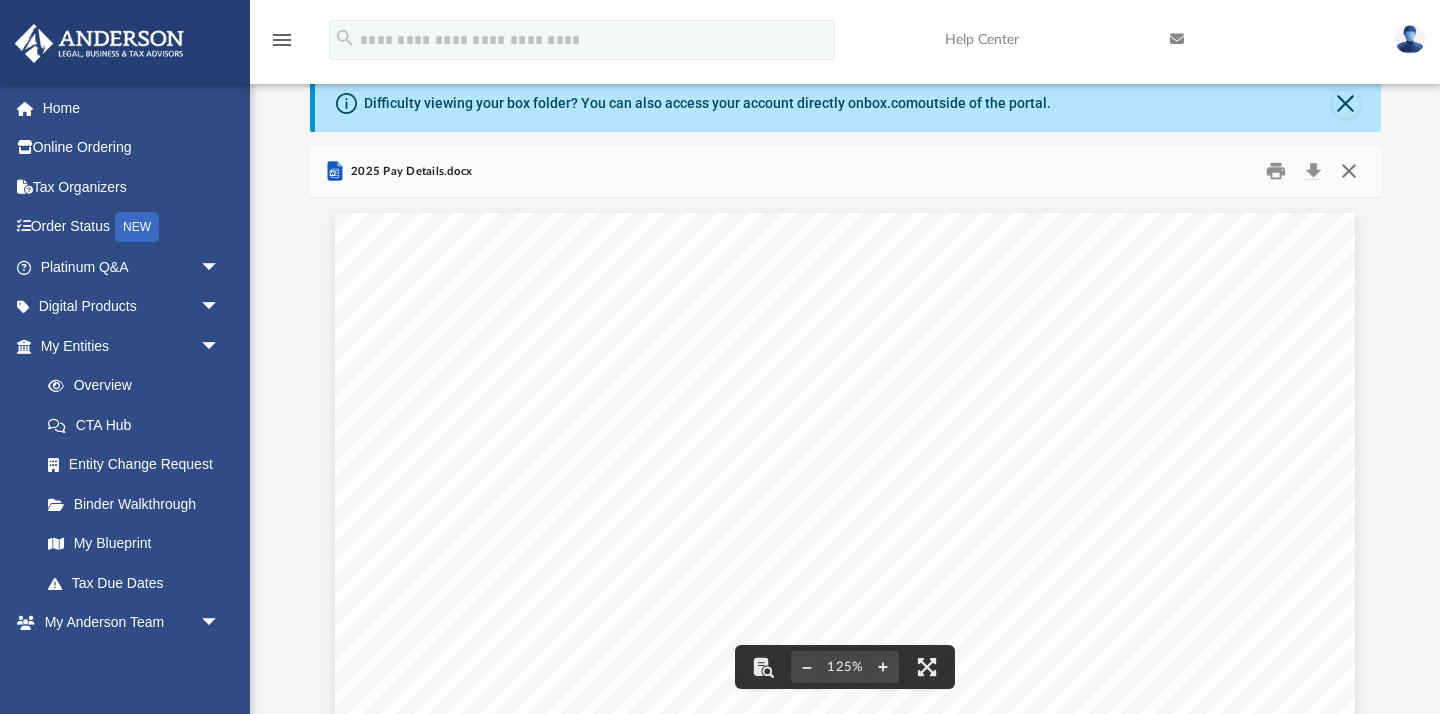 click at bounding box center [1349, 171] 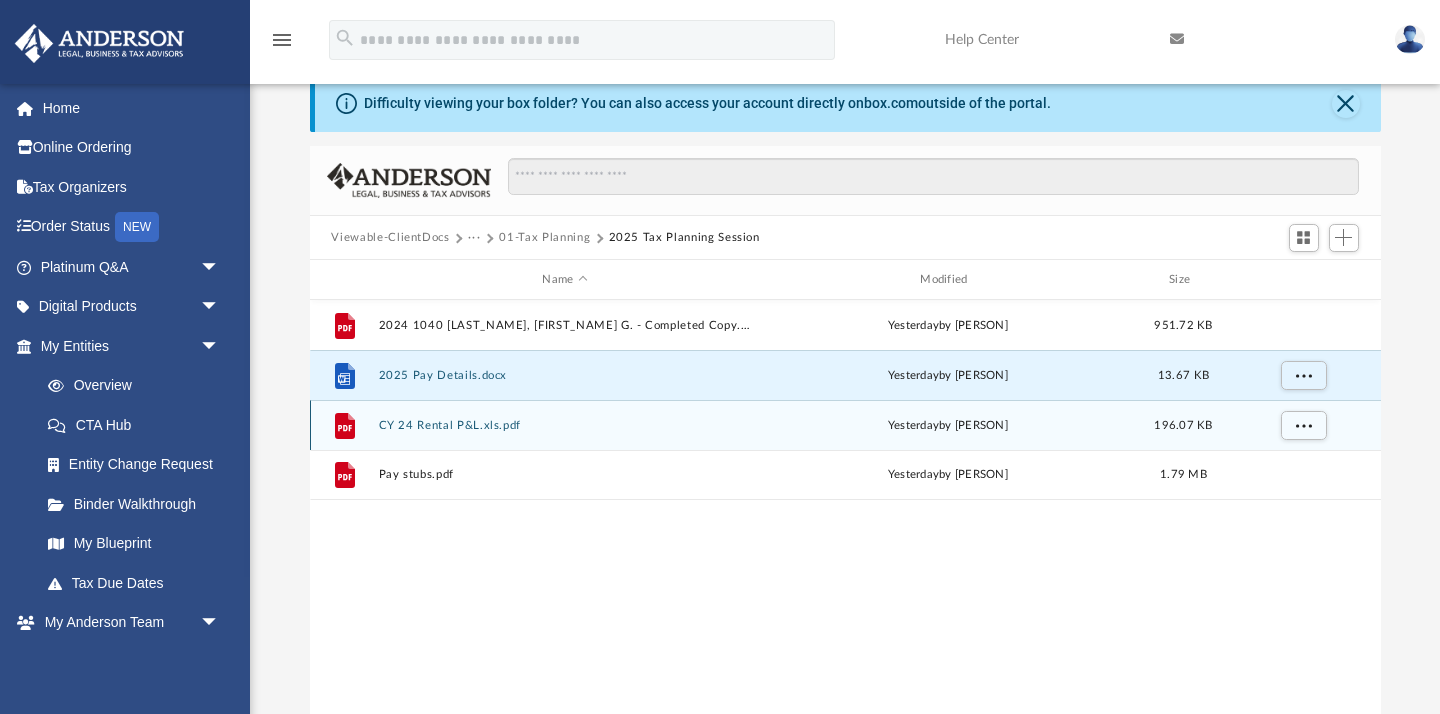 click on "CY 24 Rental P&L.xls.pdf" at bounding box center [565, 425] 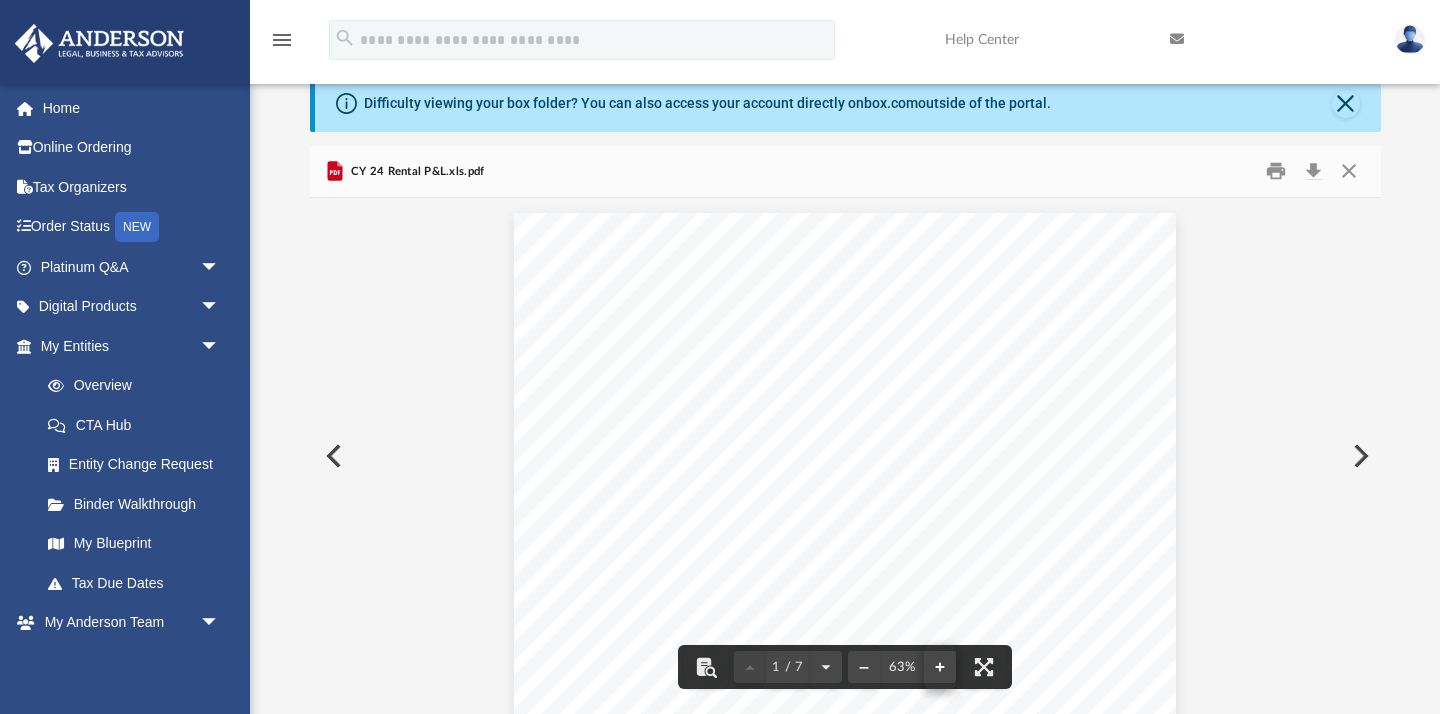 click at bounding box center [940, 667] 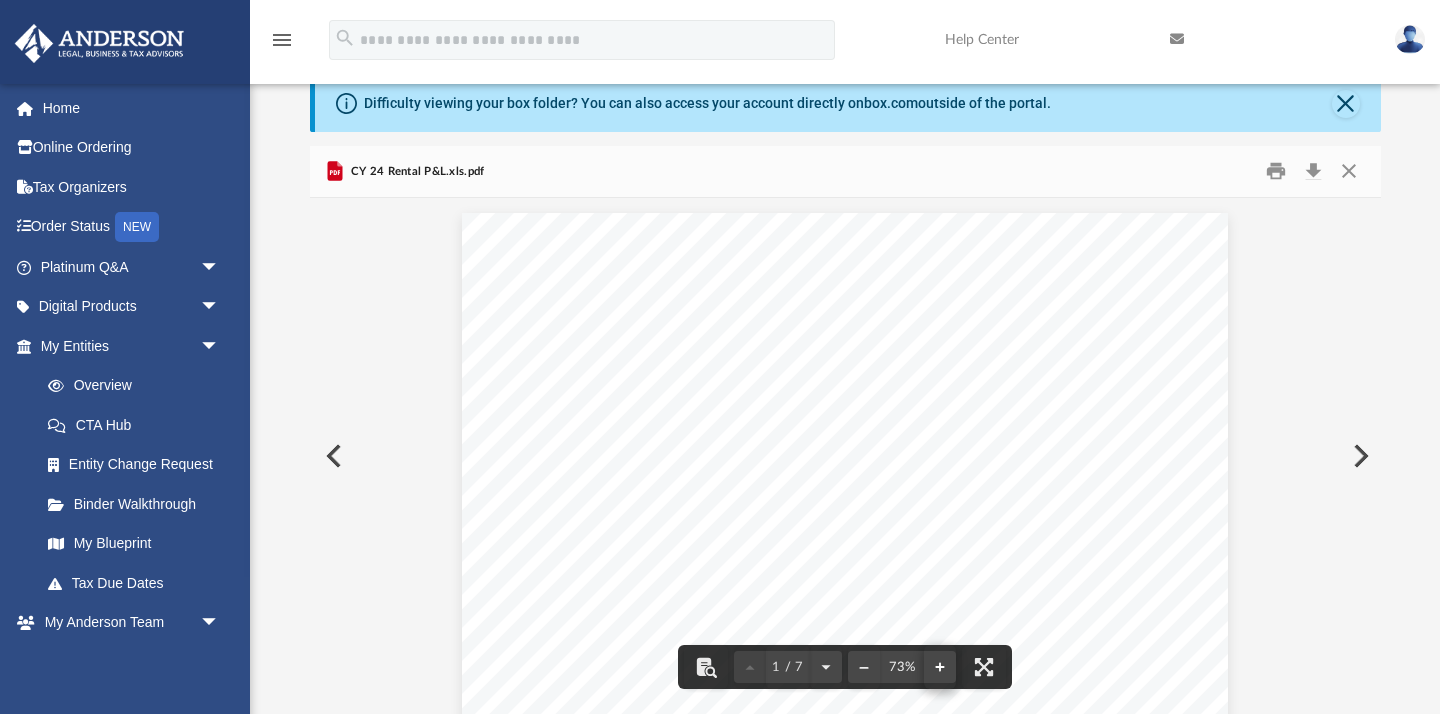 click at bounding box center (940, 667) 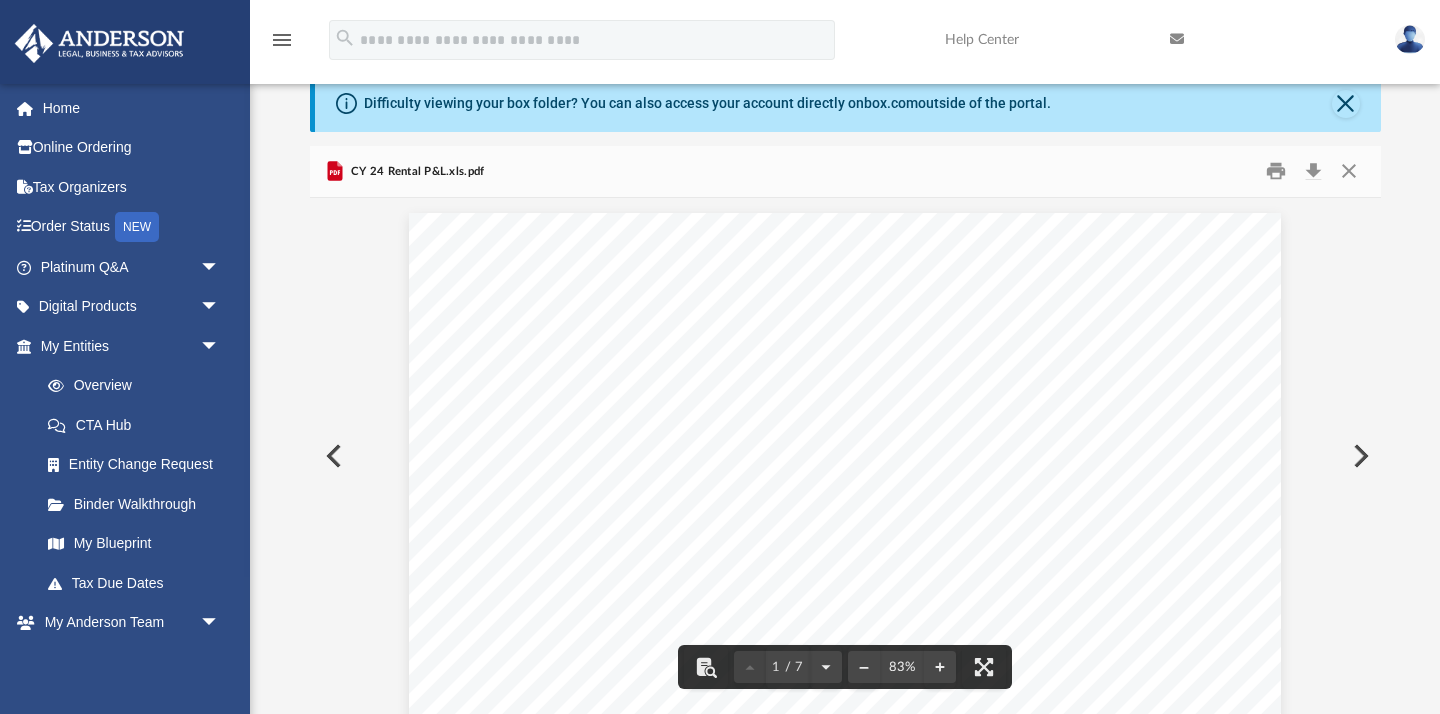 scroll, scrollTop: 0, scrollLeft: 0, axis: both 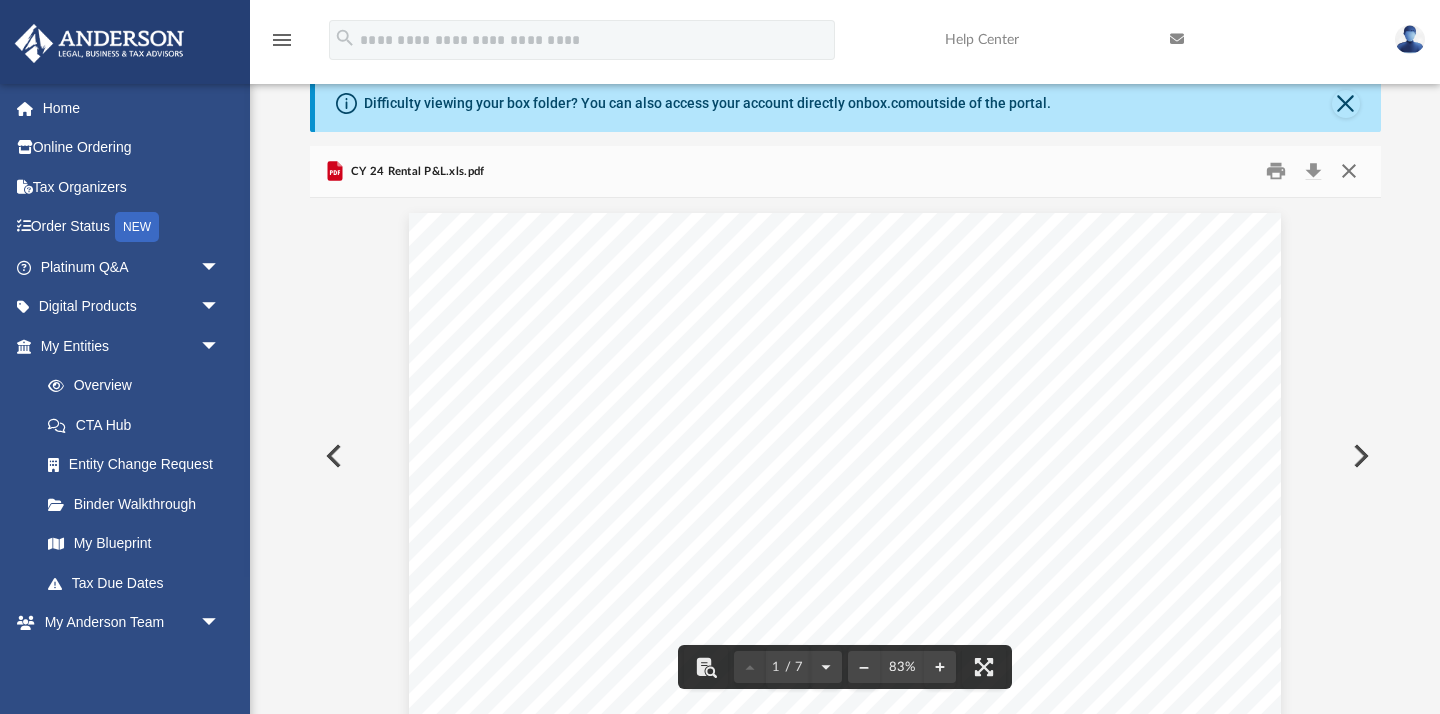 click at bounding box center (1349, 171) 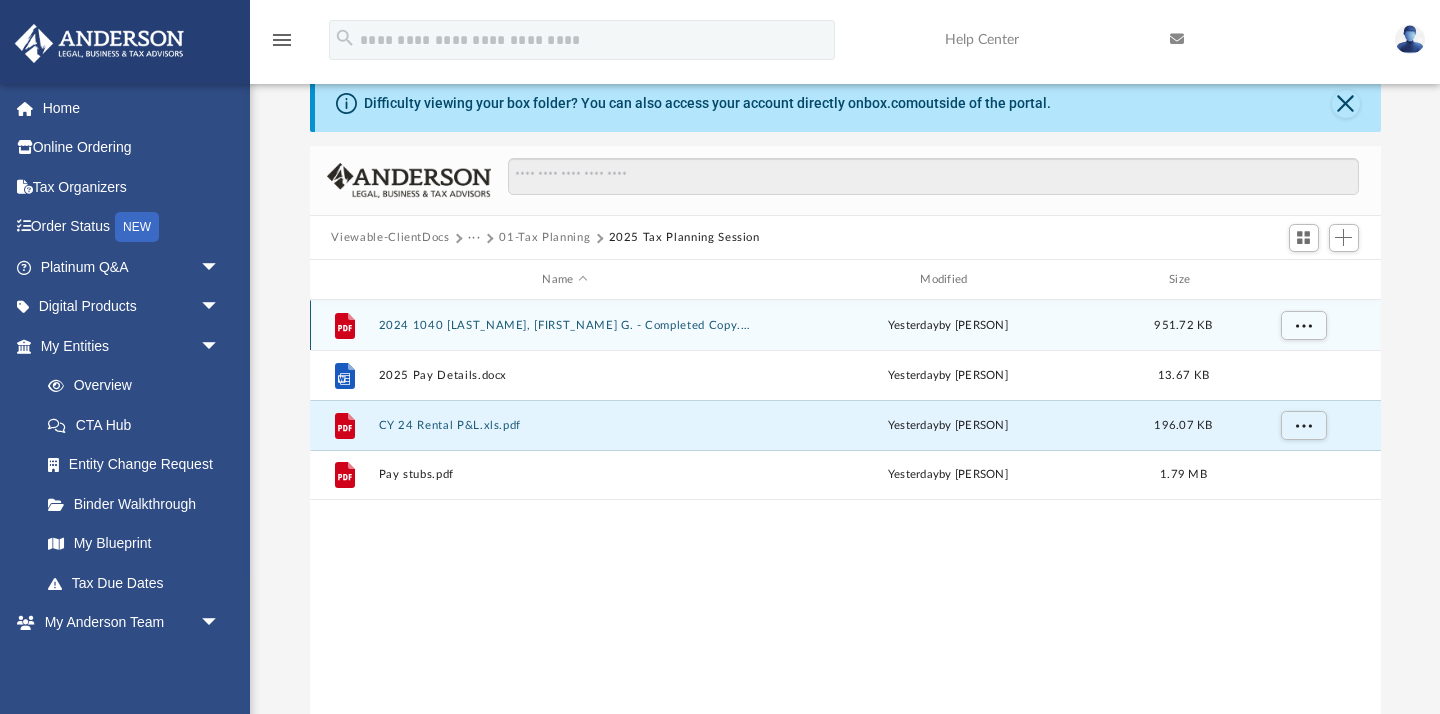 click on "2024 1040 [LAST_NAME], [FIRST_NAME] G. - Completed Copy.pdf" at bounding box center (565, 325) 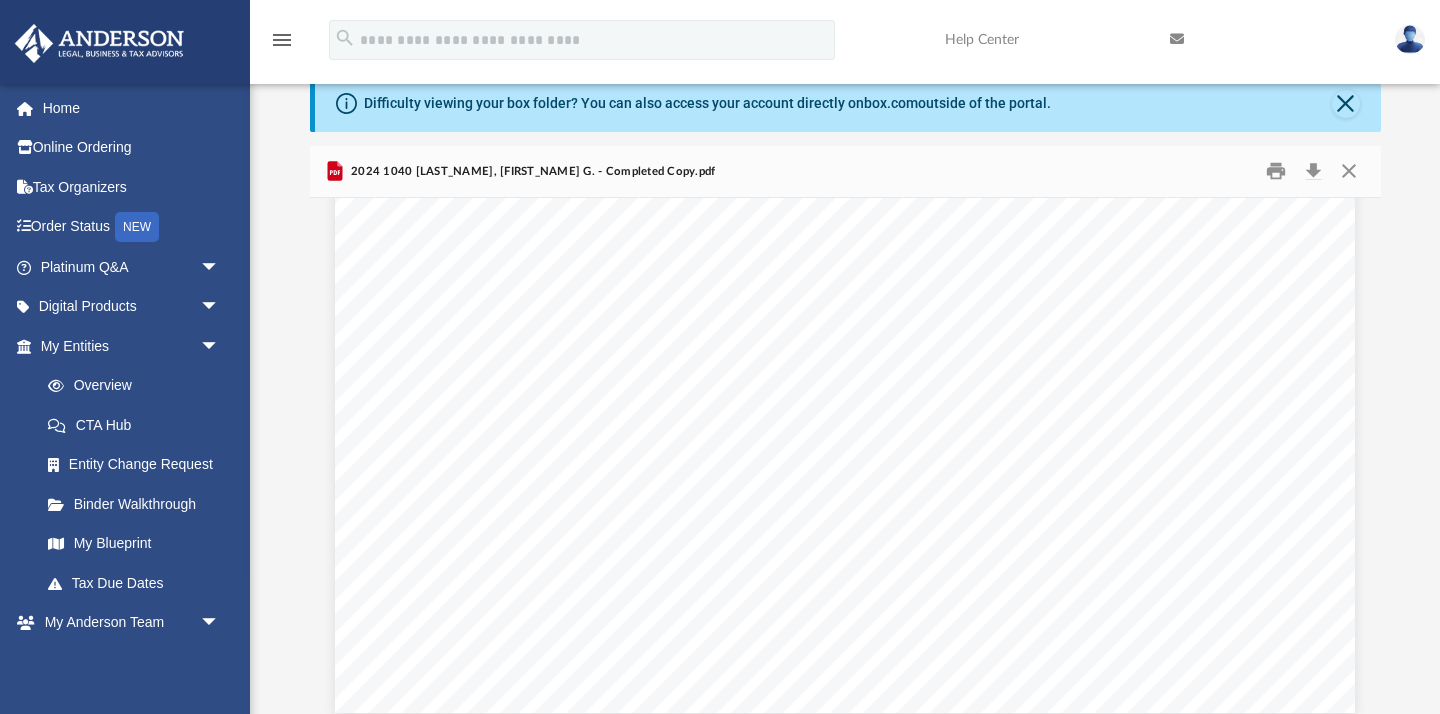 scroll, scrollTop: 18847, scrollLeft: 0, axis: vertical 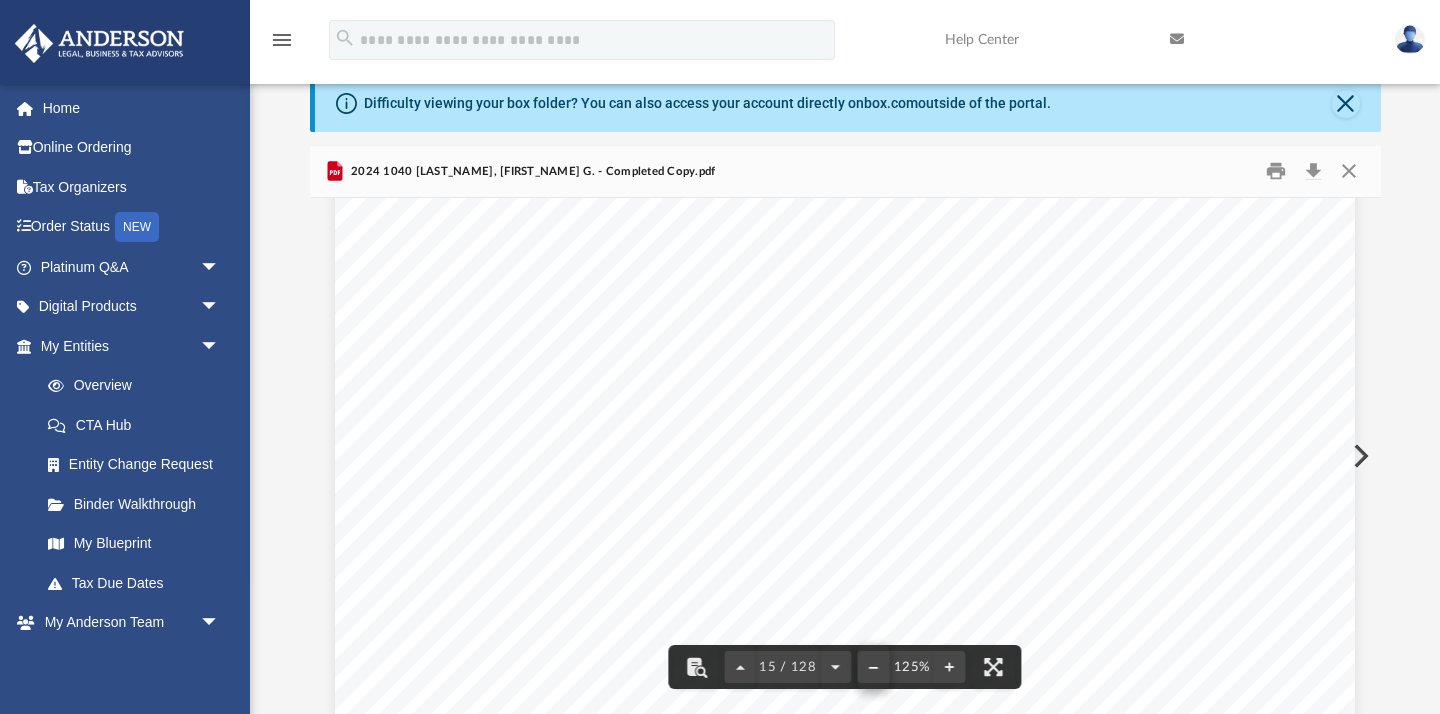 click at bounding box center [874, 667] 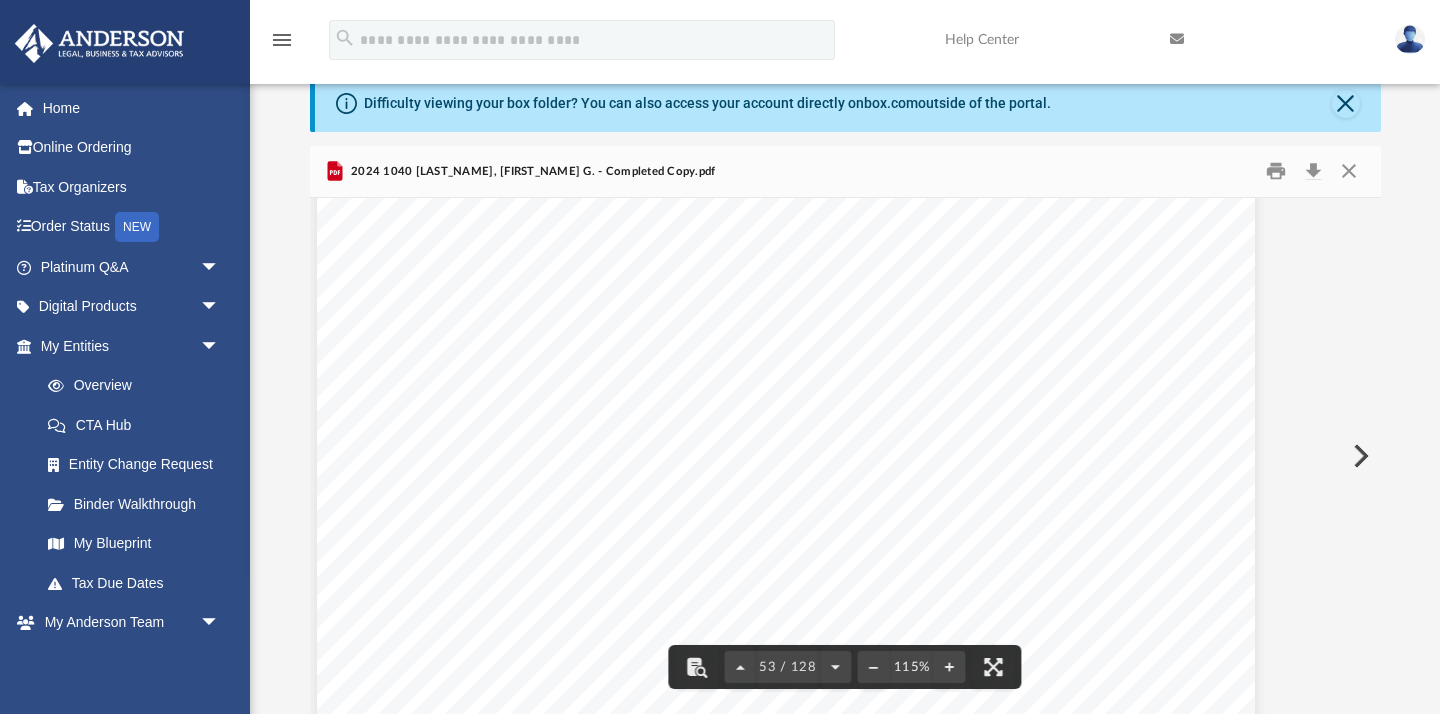 scroll, scrollTop: 61907, scrollLeft: 59, axis: both 